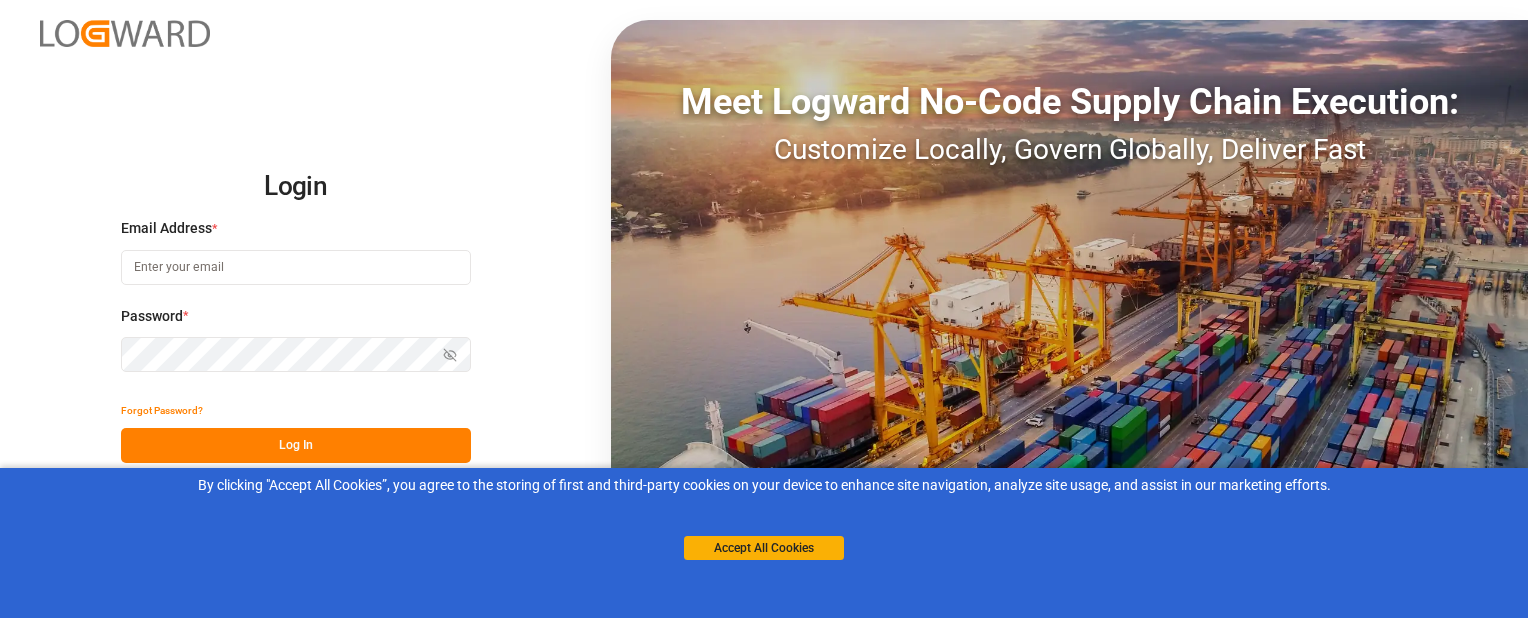 scroll, scrollTop: 0, scrollLeft: 0, axis: both 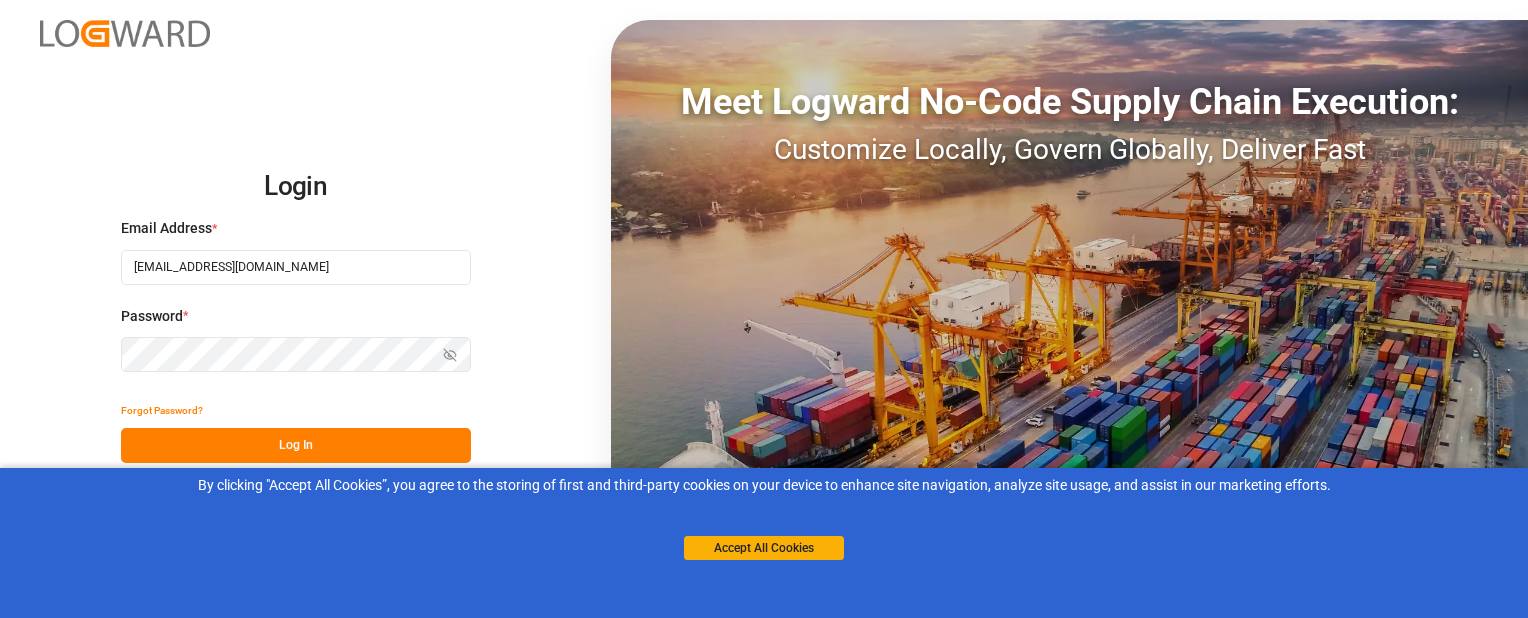 click on "Log In" at bounding box center [296, 445] 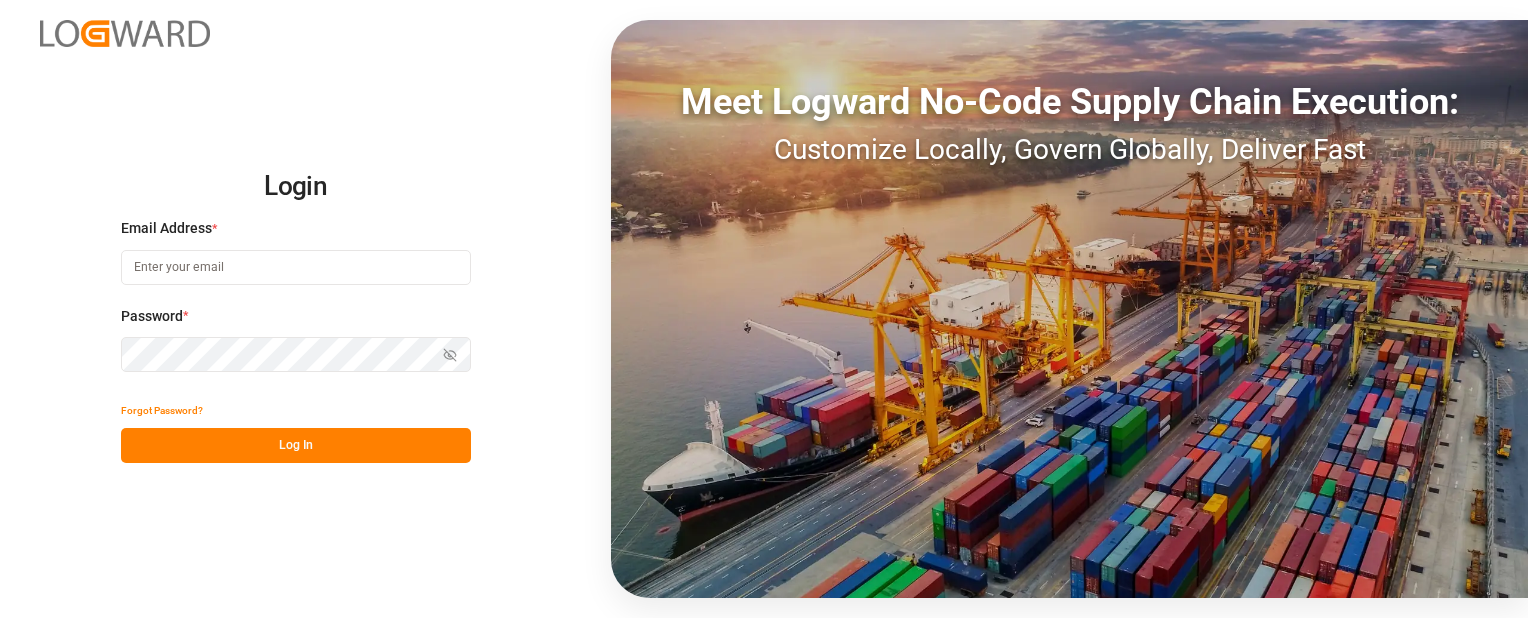 scroll, scrollTop: 0, scrollLeft: 0, axis: both 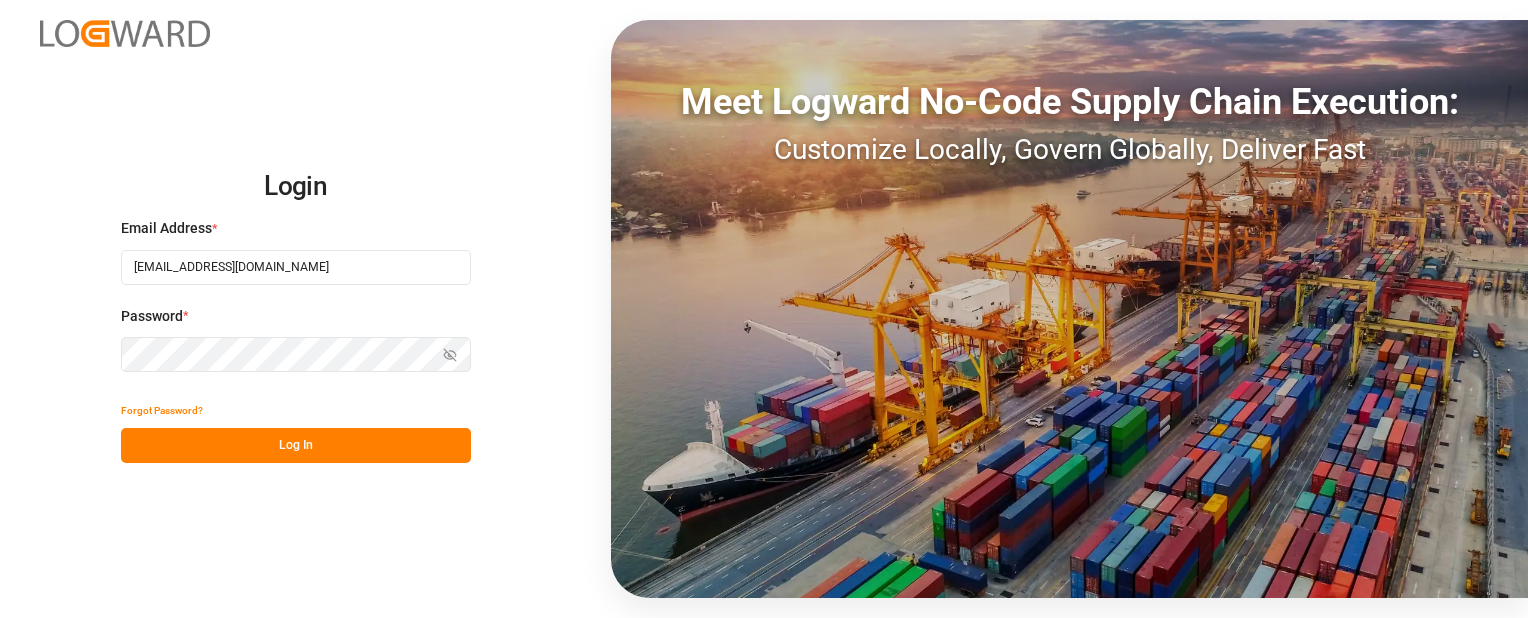 click on "Log In" at bounding box center (296, 445) 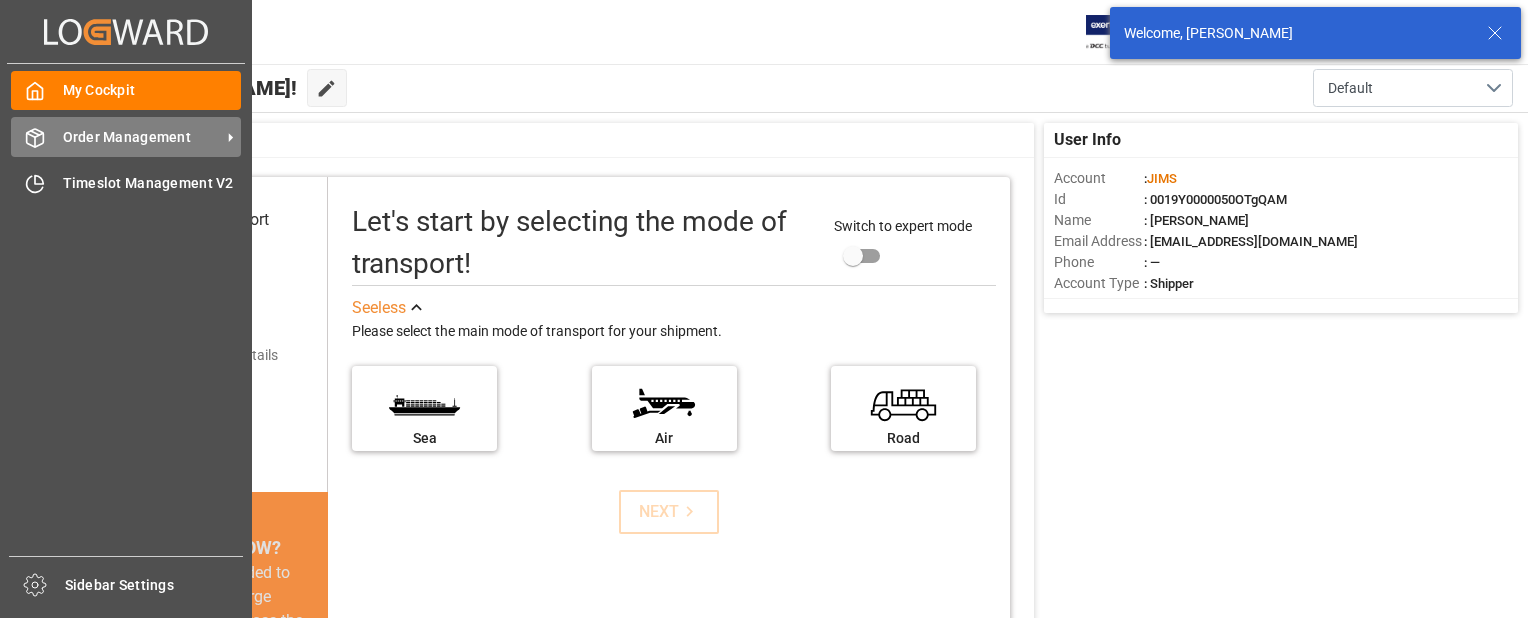 click on "Order Management Order Management" at bounding box center (126, 136) 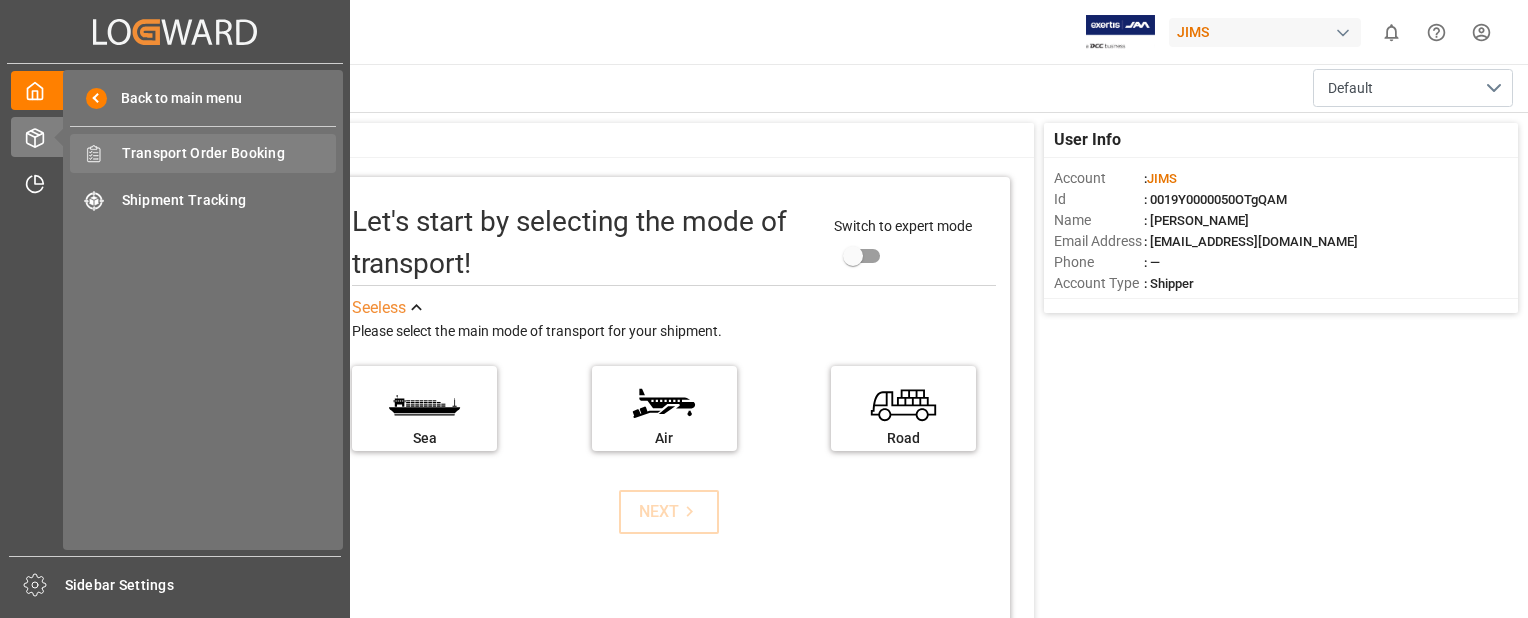 click on "Transport Order Booking" at bounding box center (229, 153) 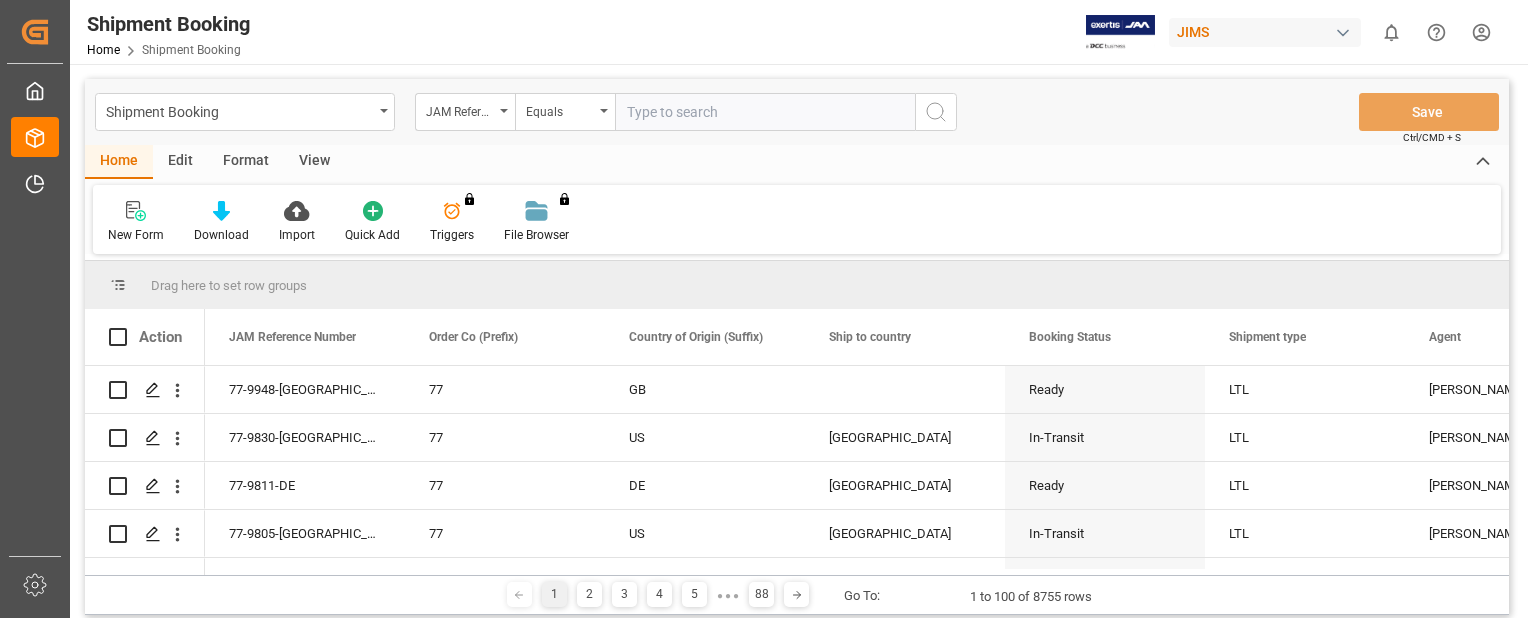 type on "22-9019-CN" 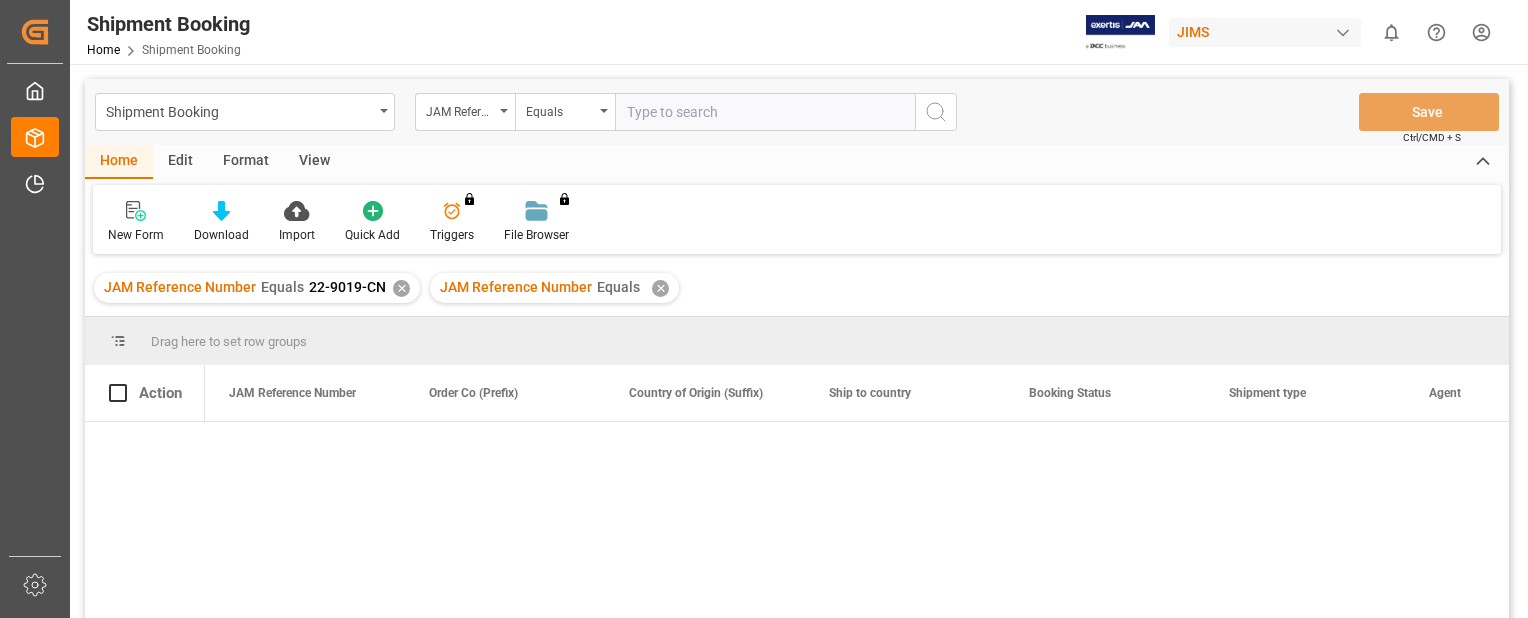 drag, startPoint x: 661, startPoint y: 109, endPoint x: 650, endPoint y: 292, distance: 183.3303 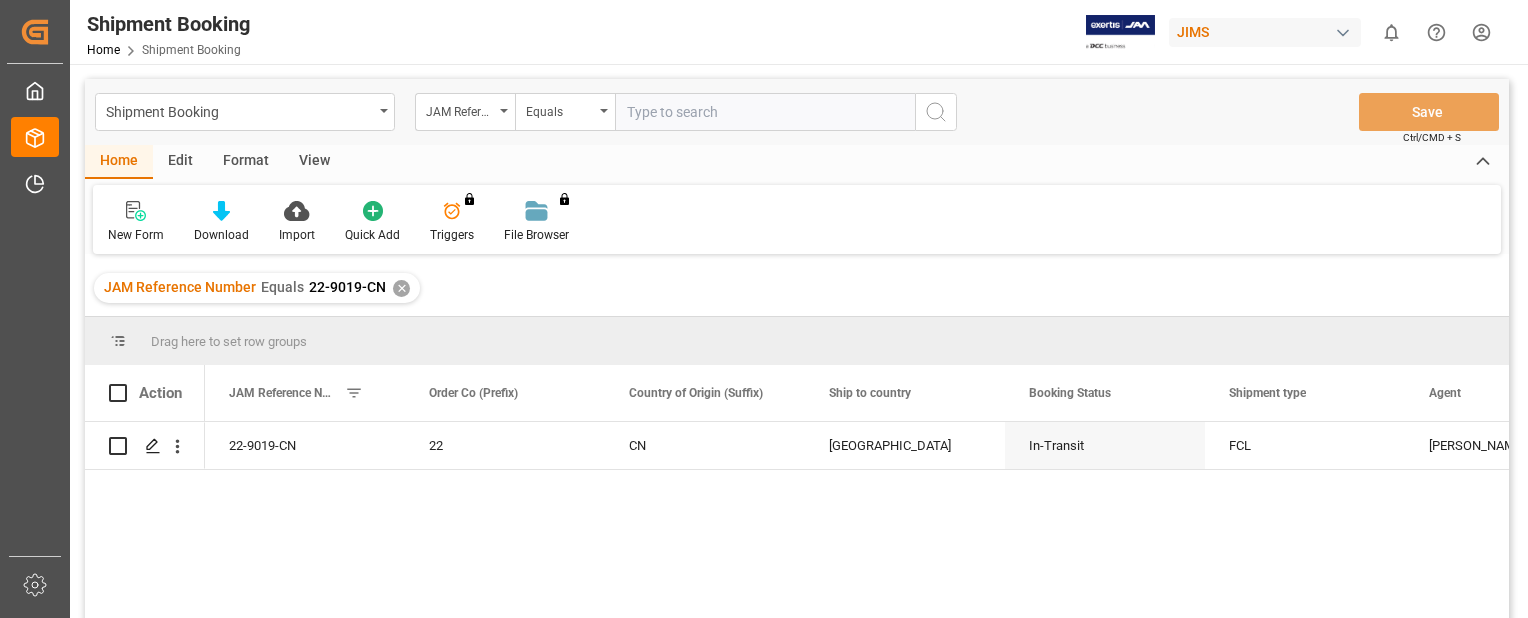 click on "✕" at bounding box center [401, 288] 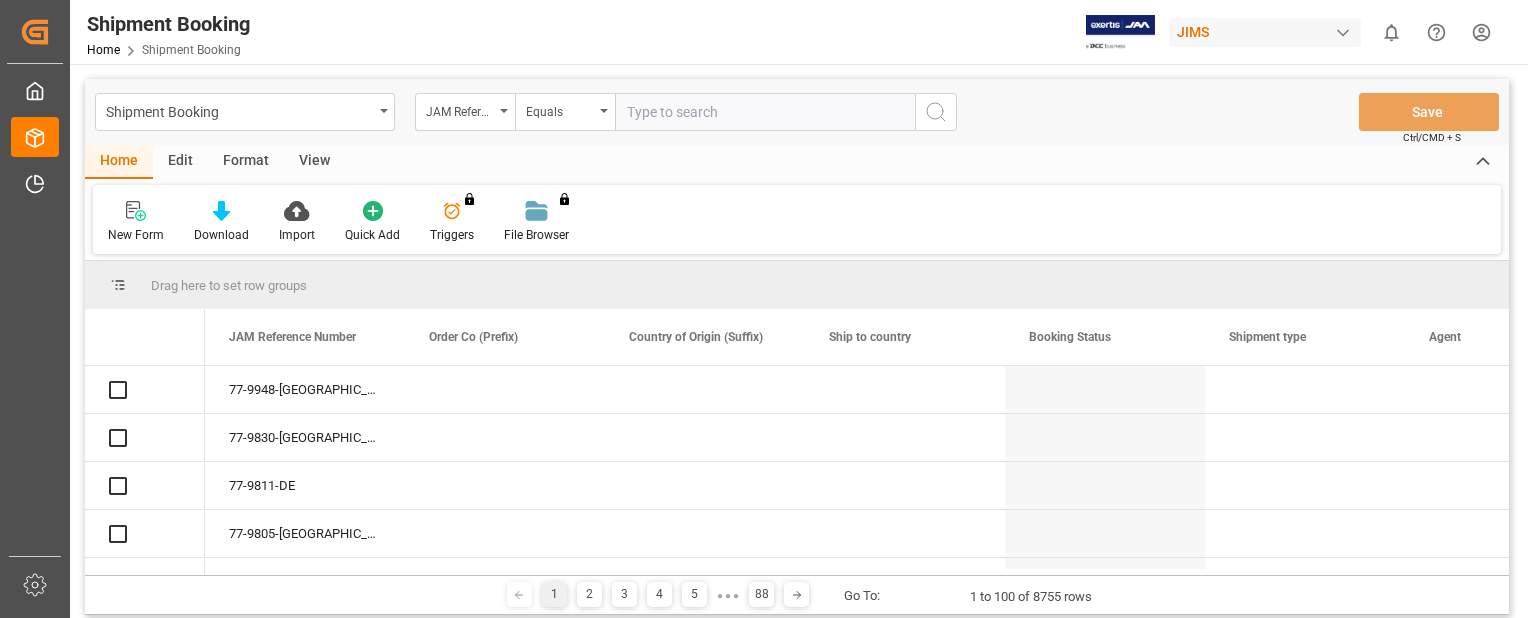 paste on "22-9019-CN" 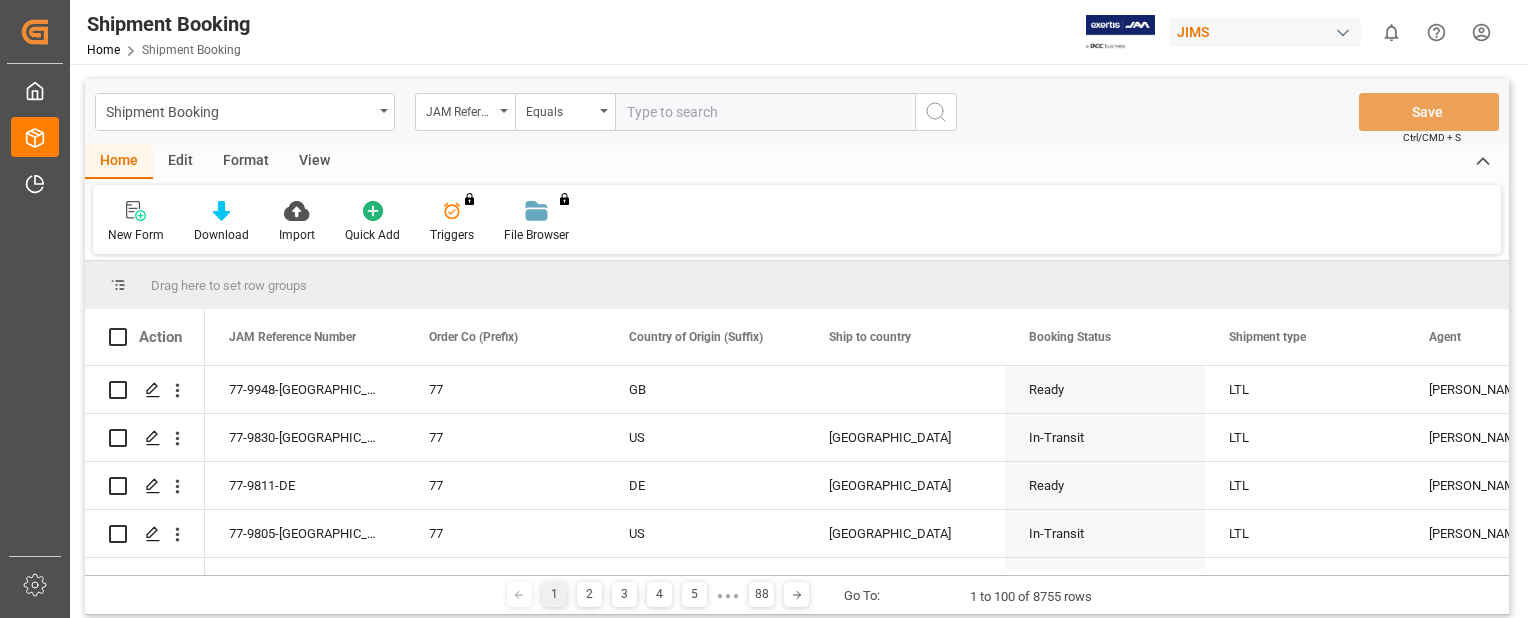 type on "22-9019-CN" 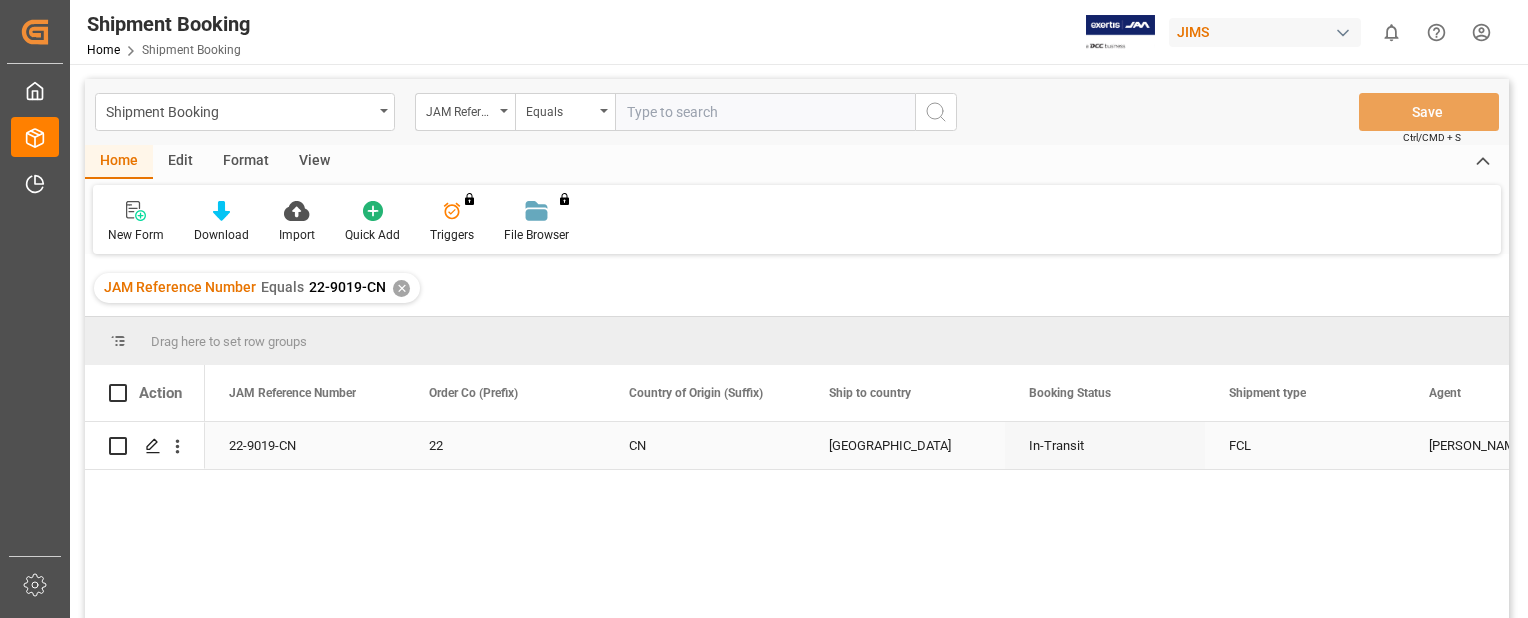 click on "22-9019-CN" at bounding box center [305, 445] 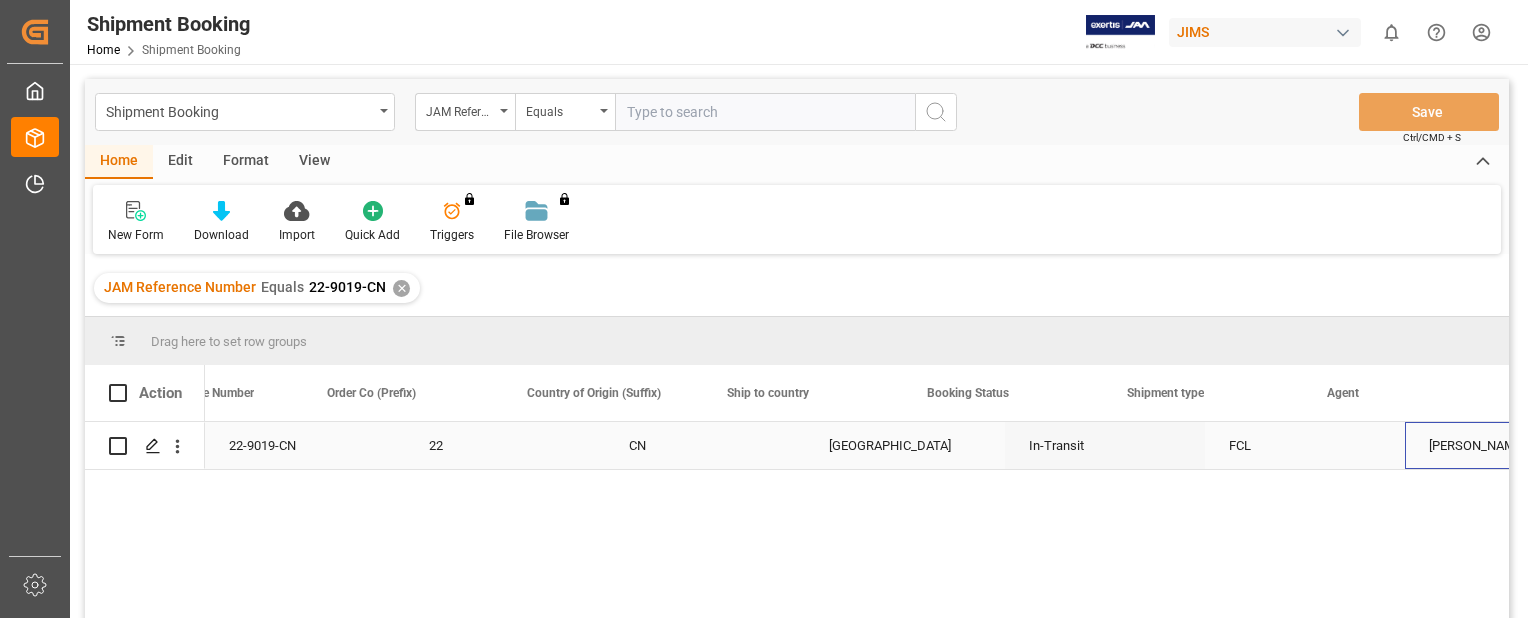 scroll, scrollTop: 0, scrollLeft: 102, axis: horizontal 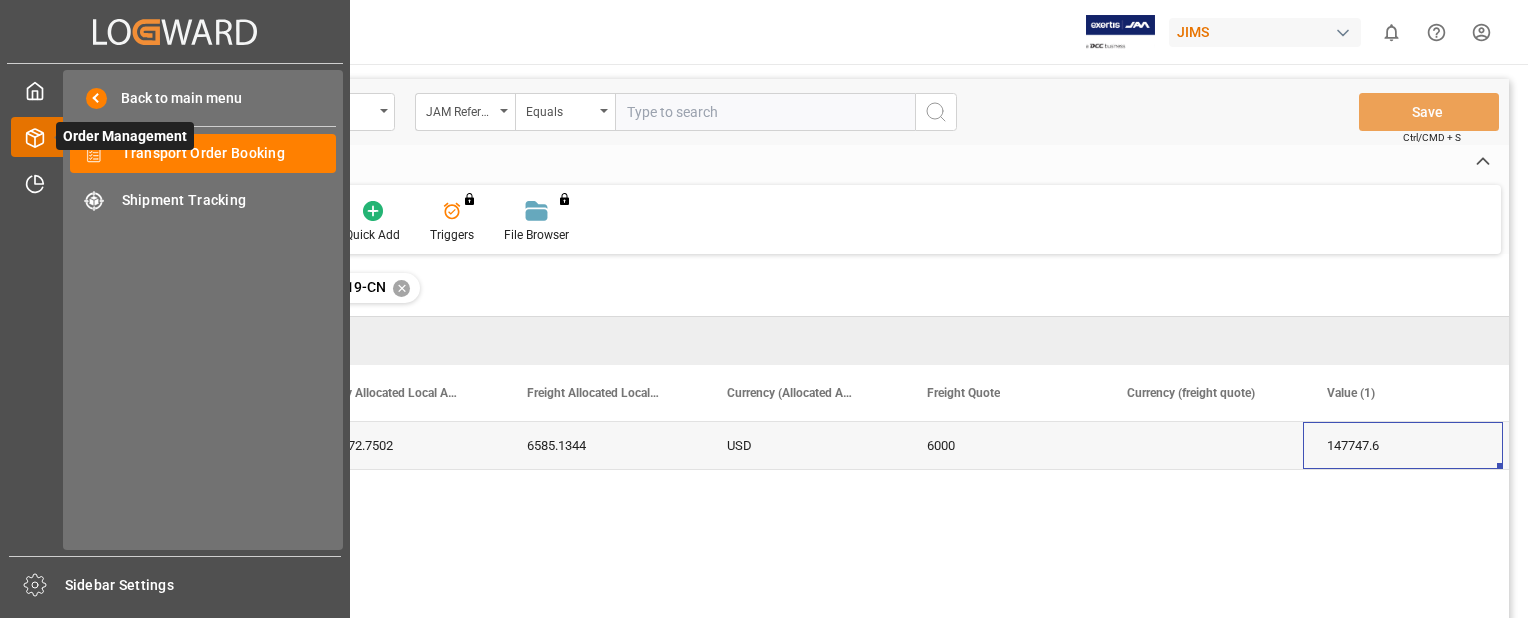 click 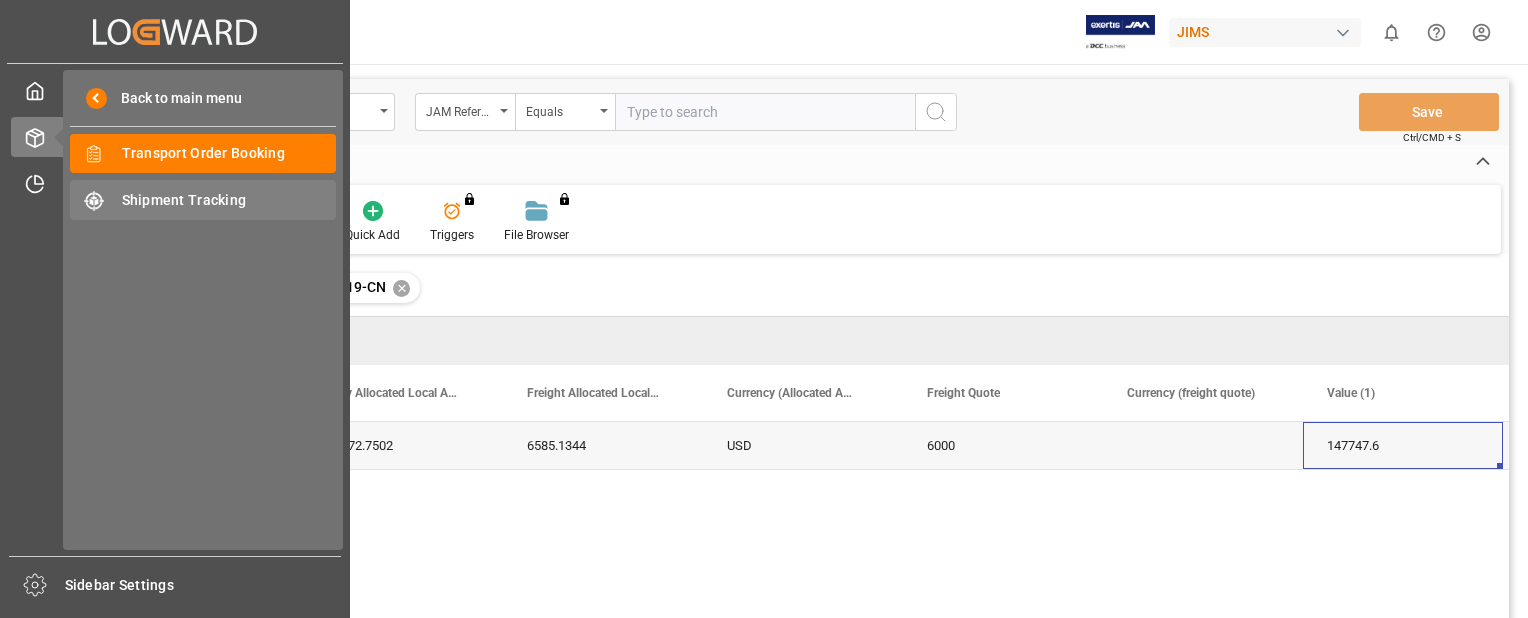 click on "Shipment Tracking" at bounding box center (229, 200) 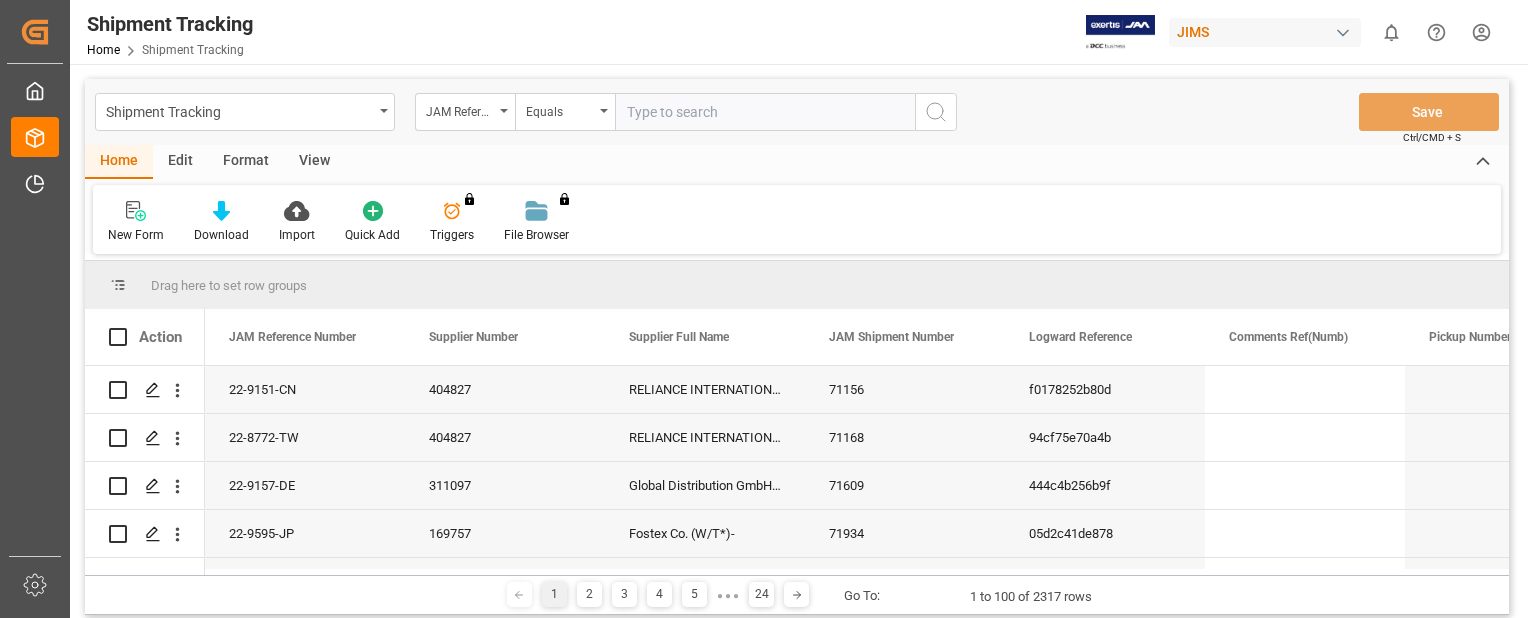 click at bounding box center (765, 112) 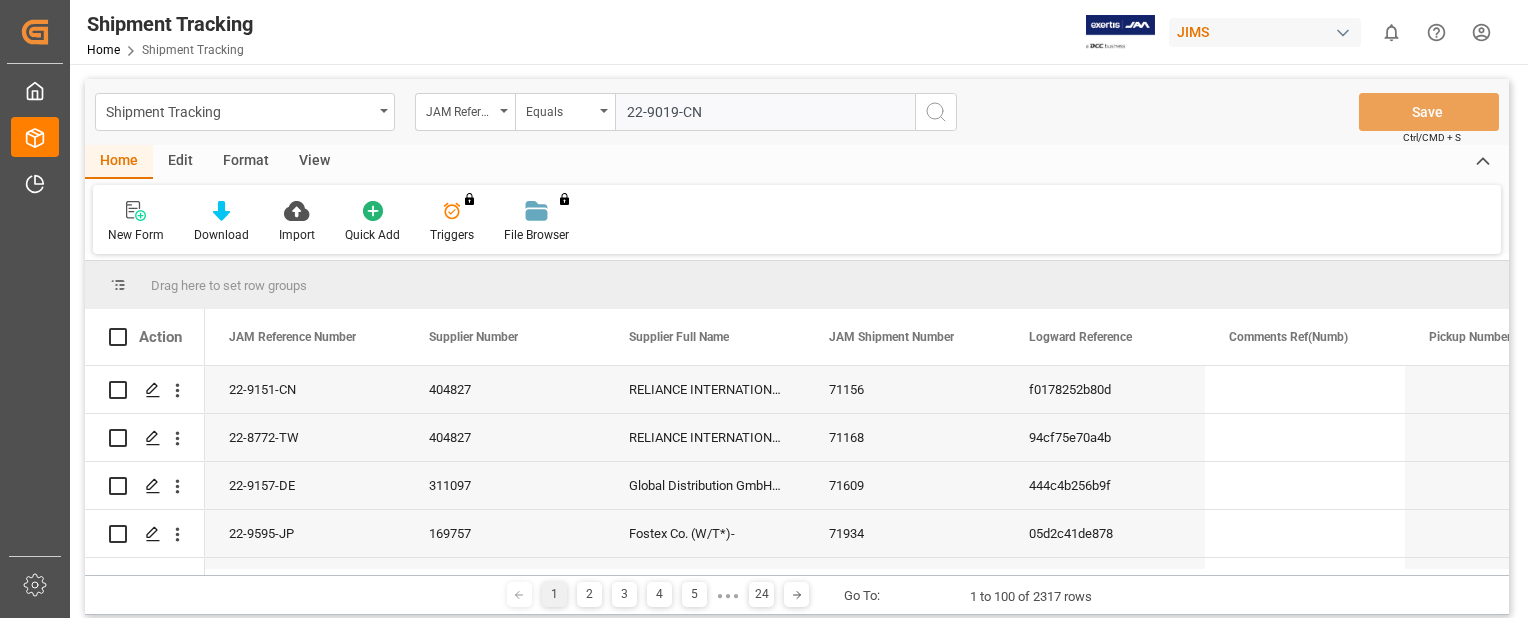 type 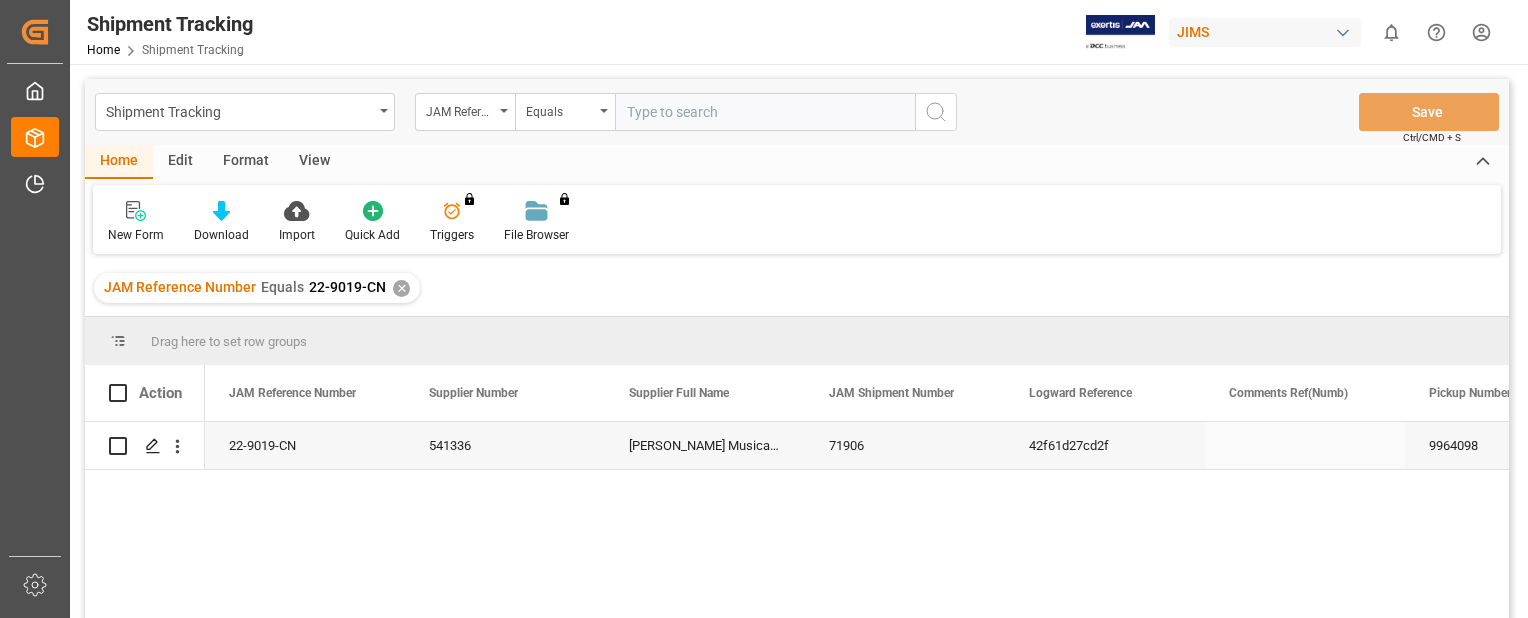 click on "22-9019-CN" at bounding box center (305, 445) 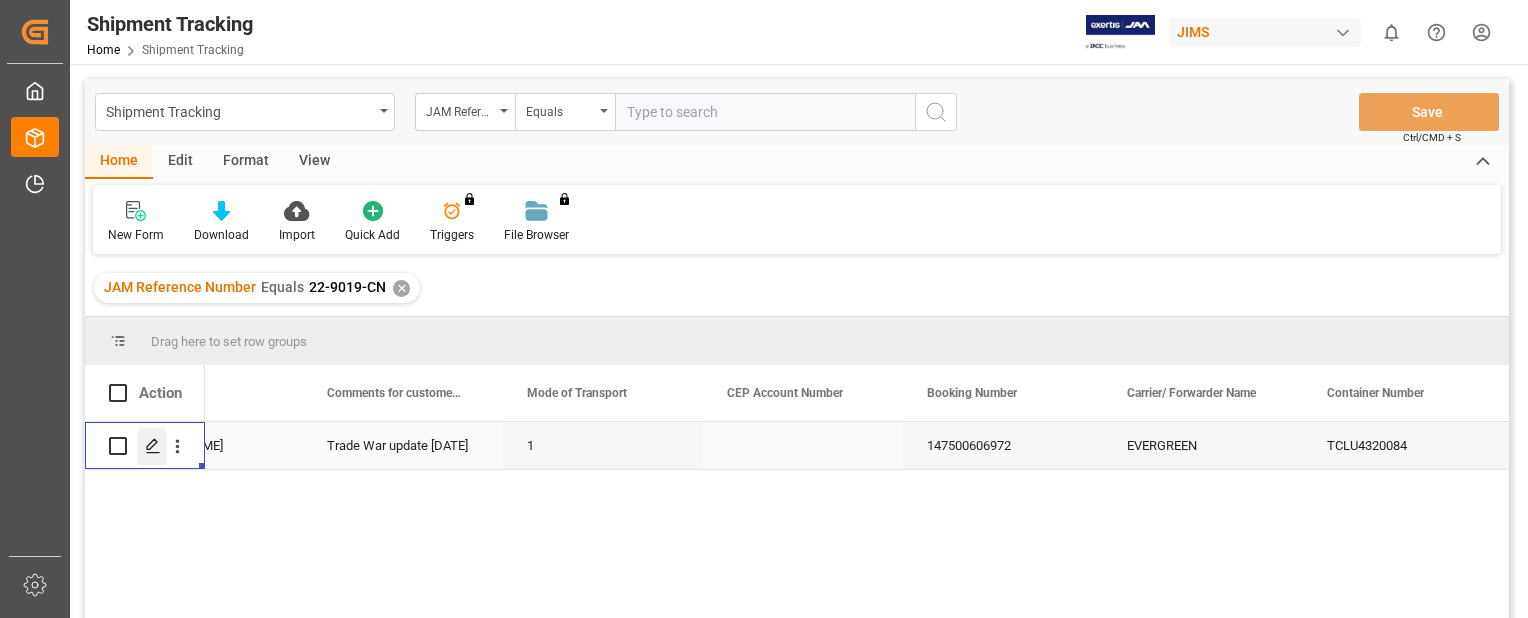 click 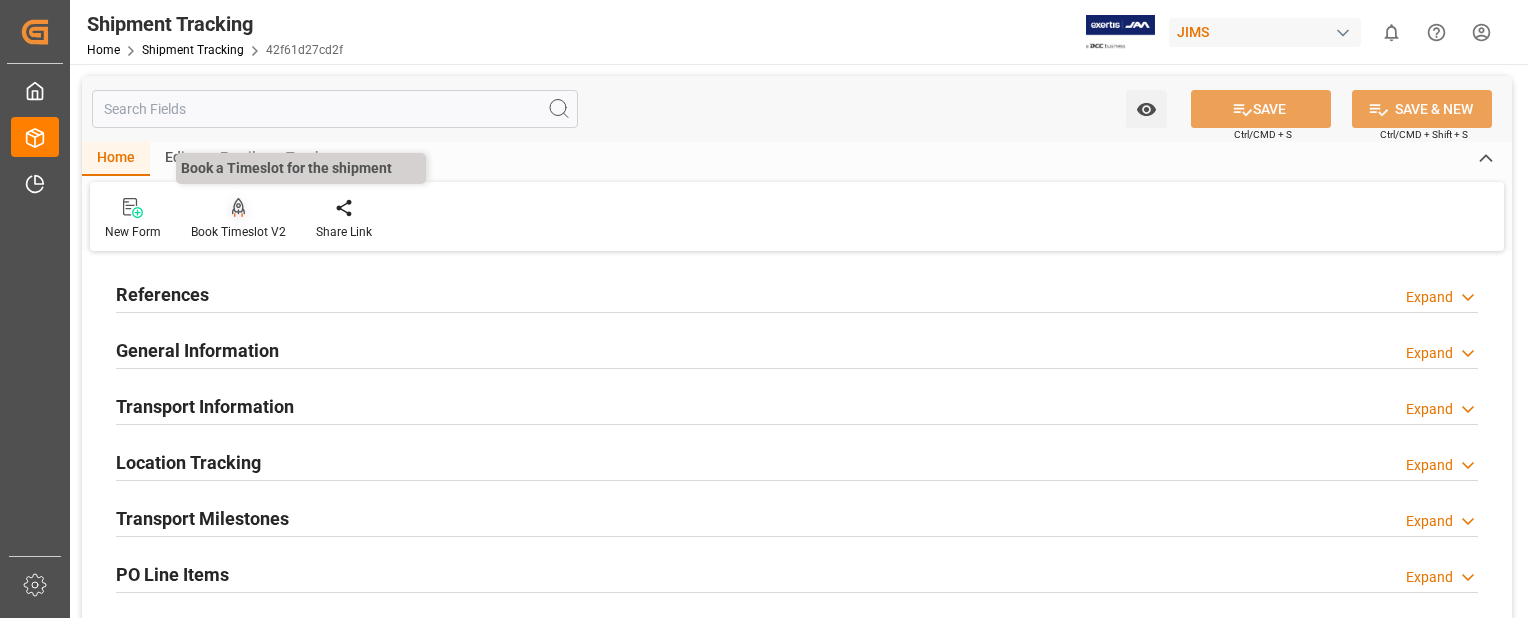 click 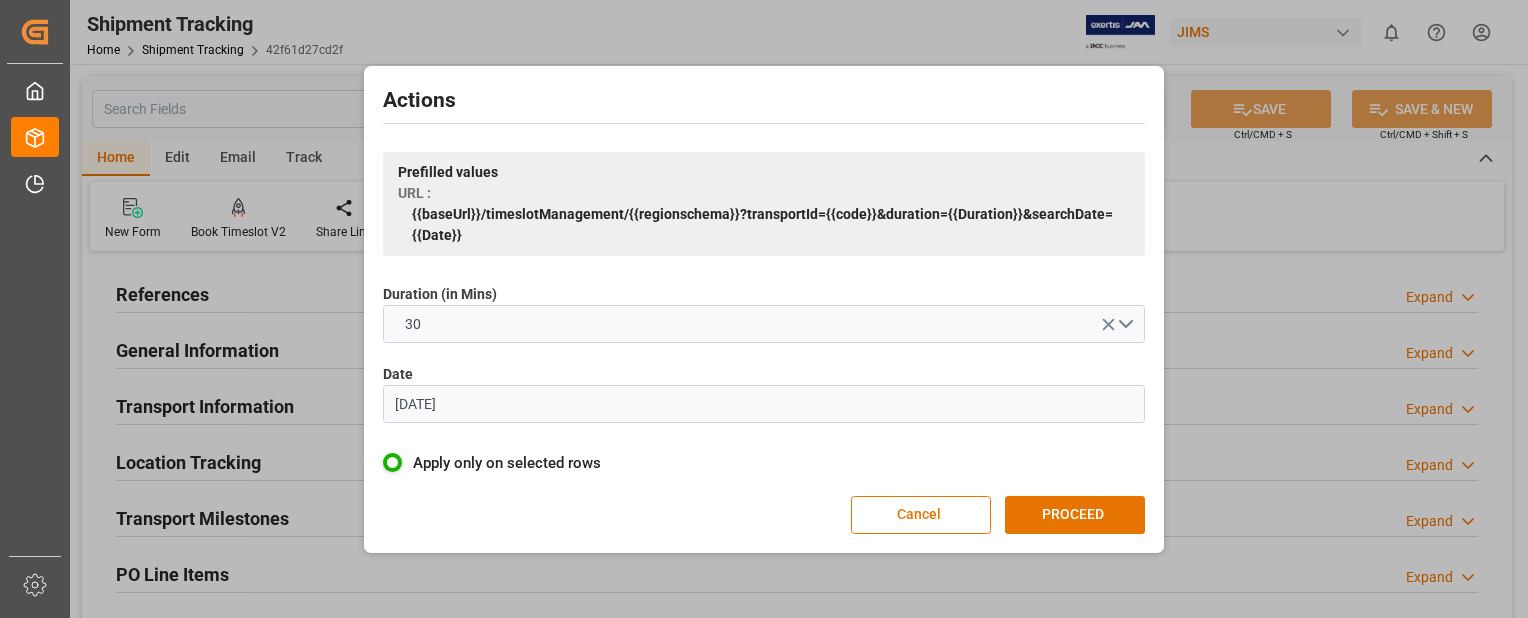 click on "[DATE]" at bounding box center [764, 404] 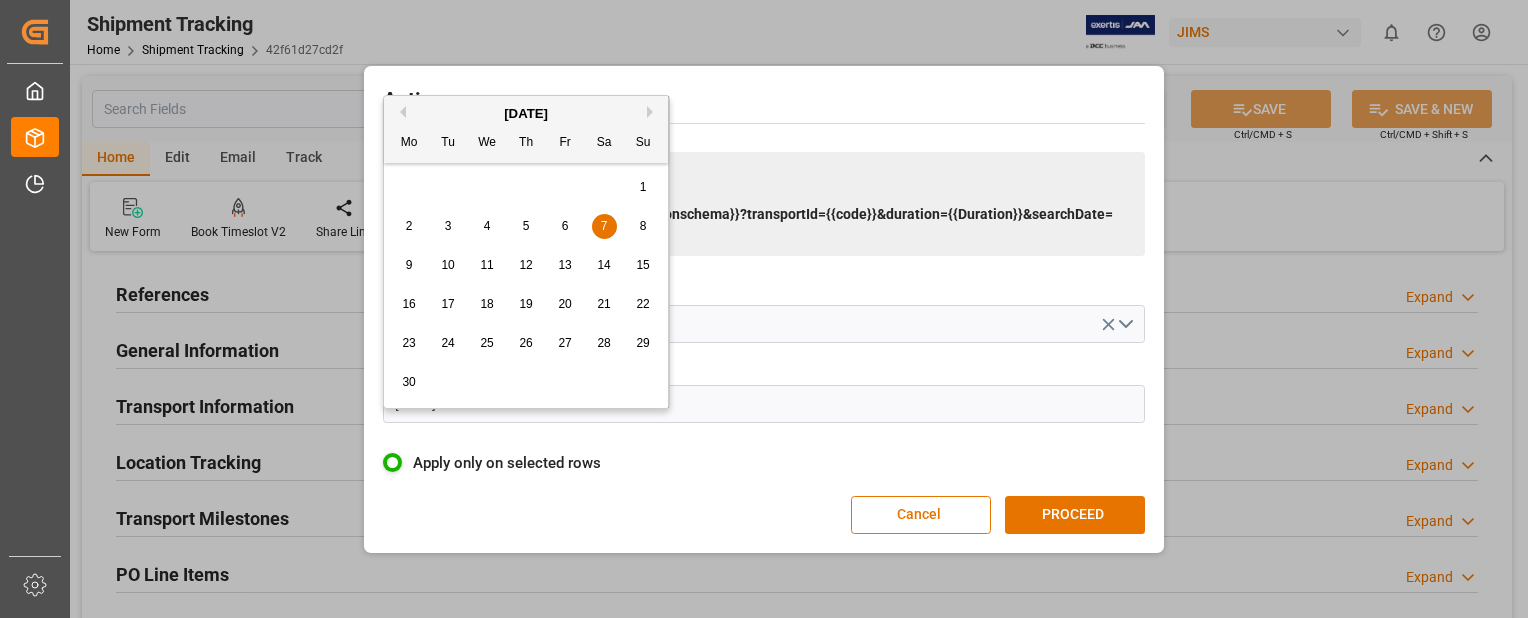 click on "Next Month" at bounding box center (653, 112) 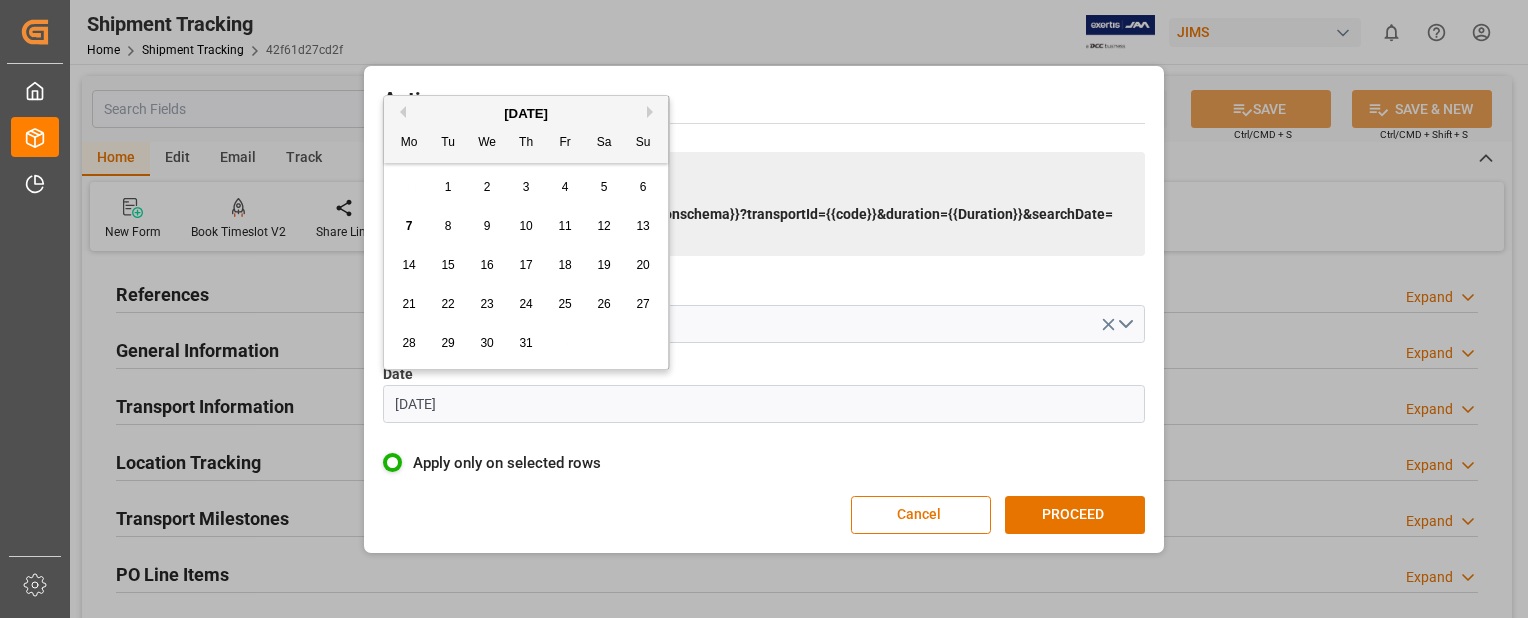 click on "8" at bounding box center (448, 226) 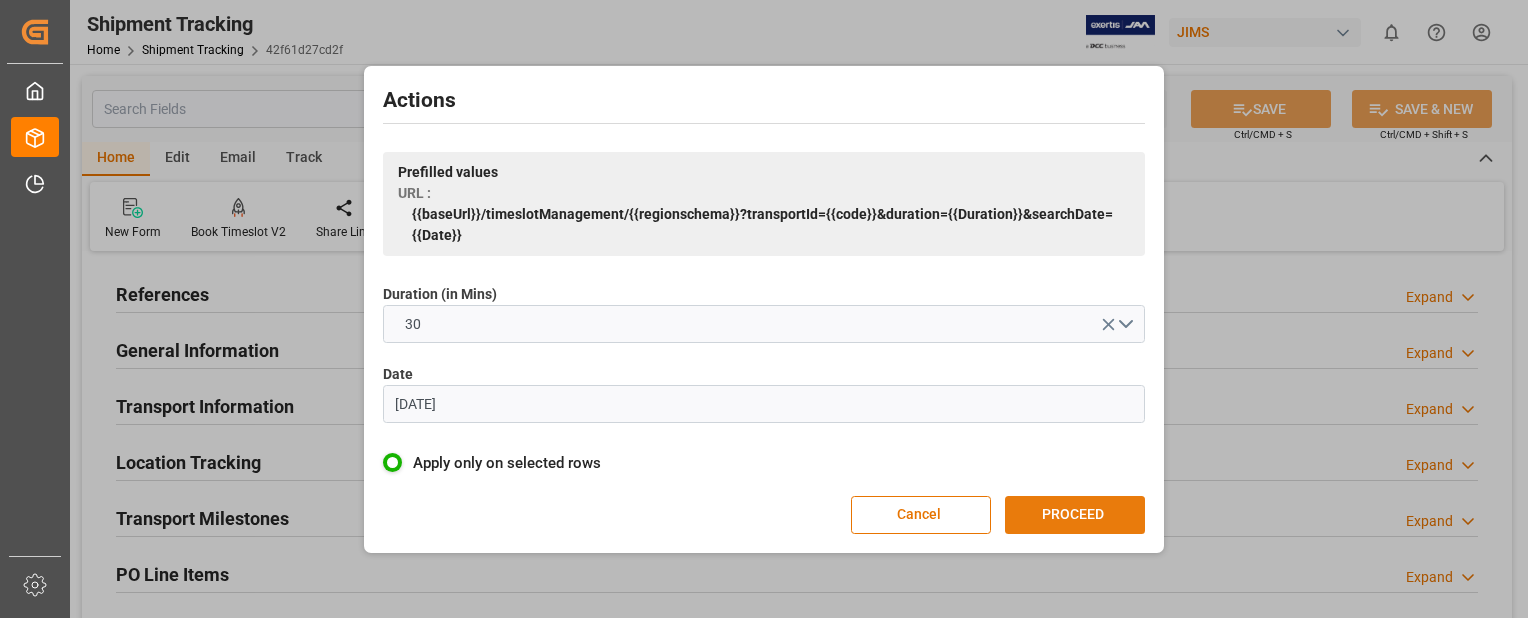 click on "PROCEED" at bounding box center (1075, 515) 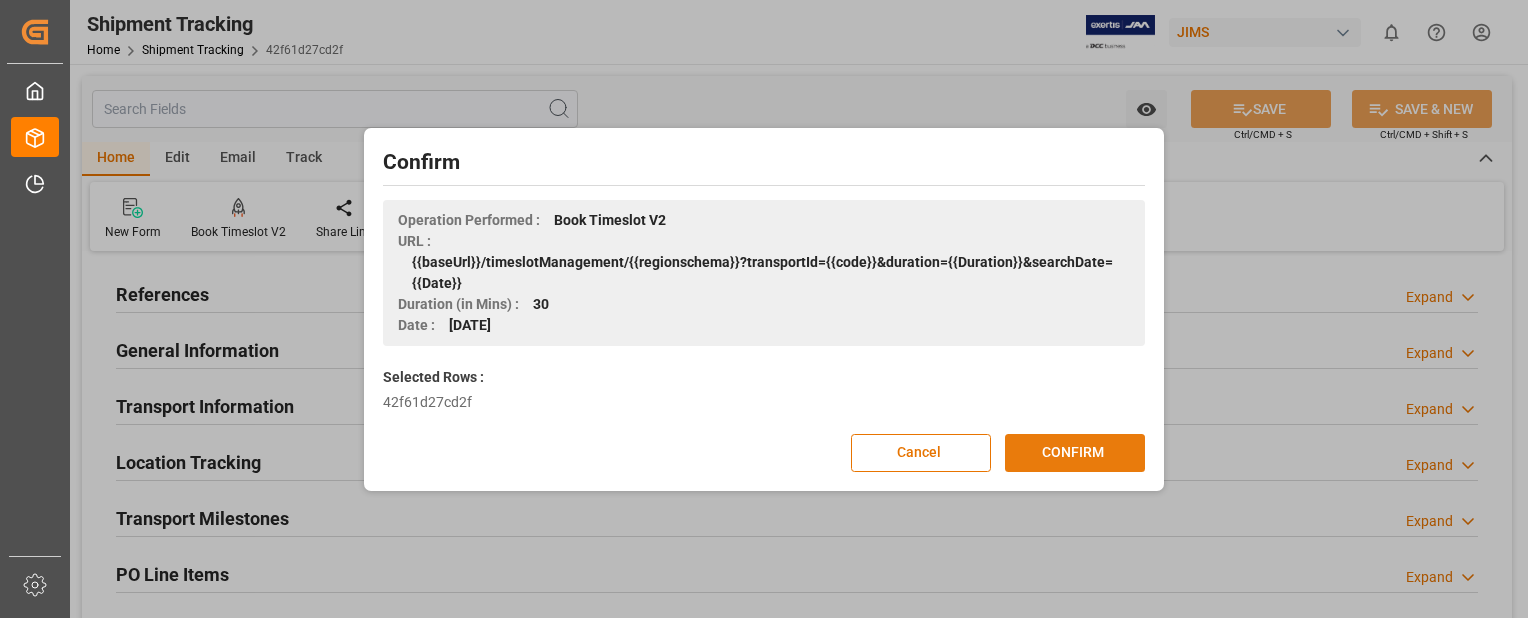 click on "CONFIRM" at bounding box center [1075, 453] 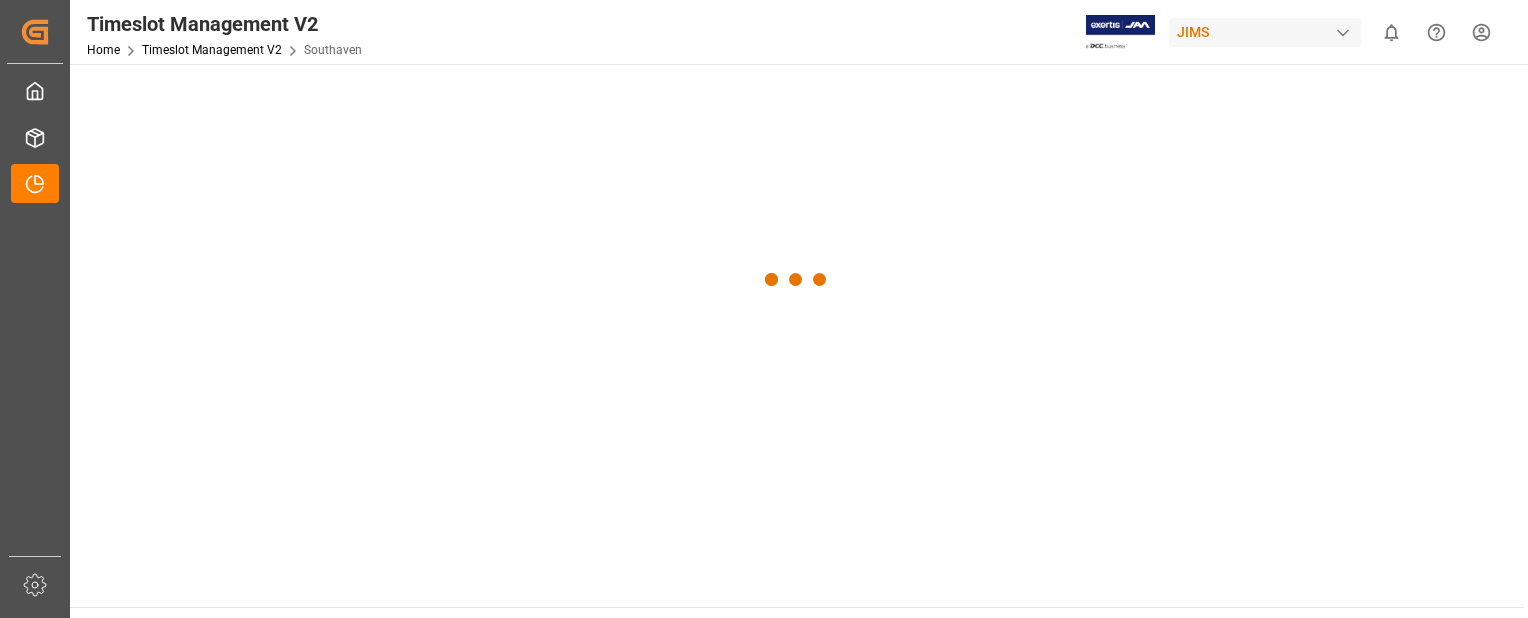 scroll, scrollTop: 0, scrollLeft: 0, axis: both 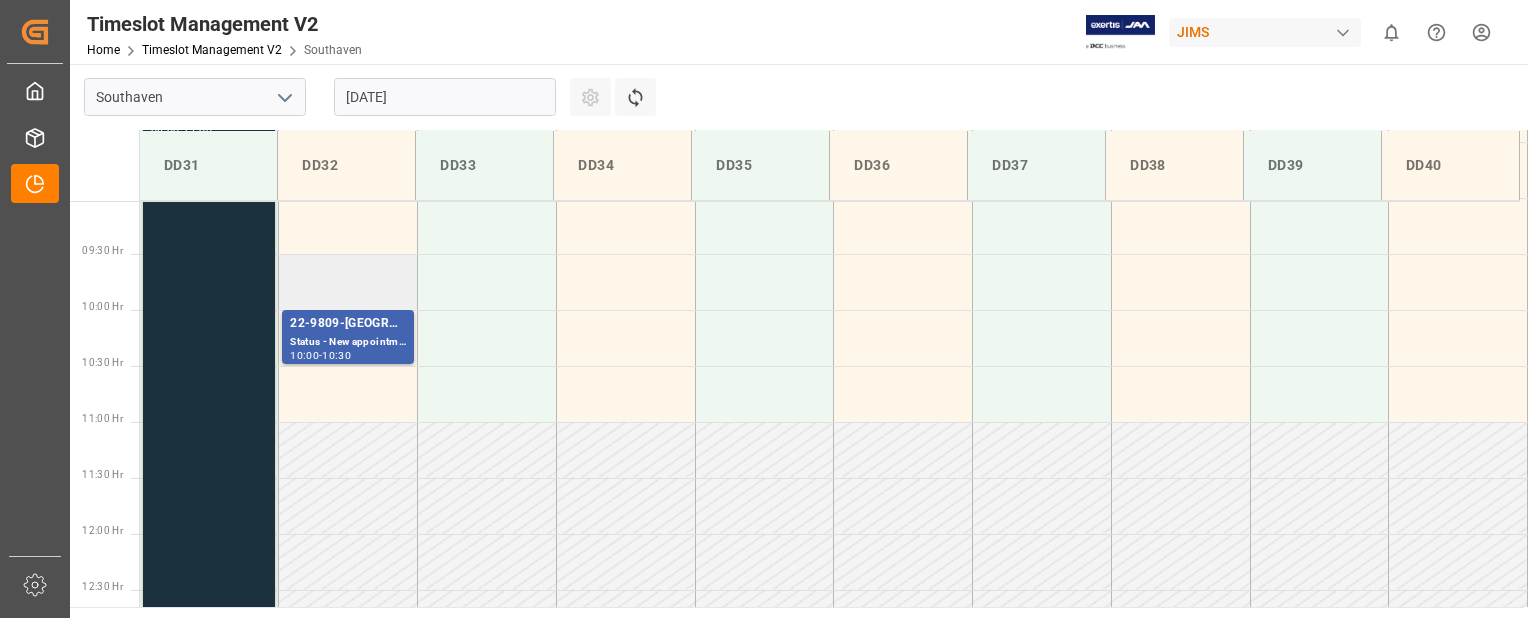 click at bounding box center (348, 282) 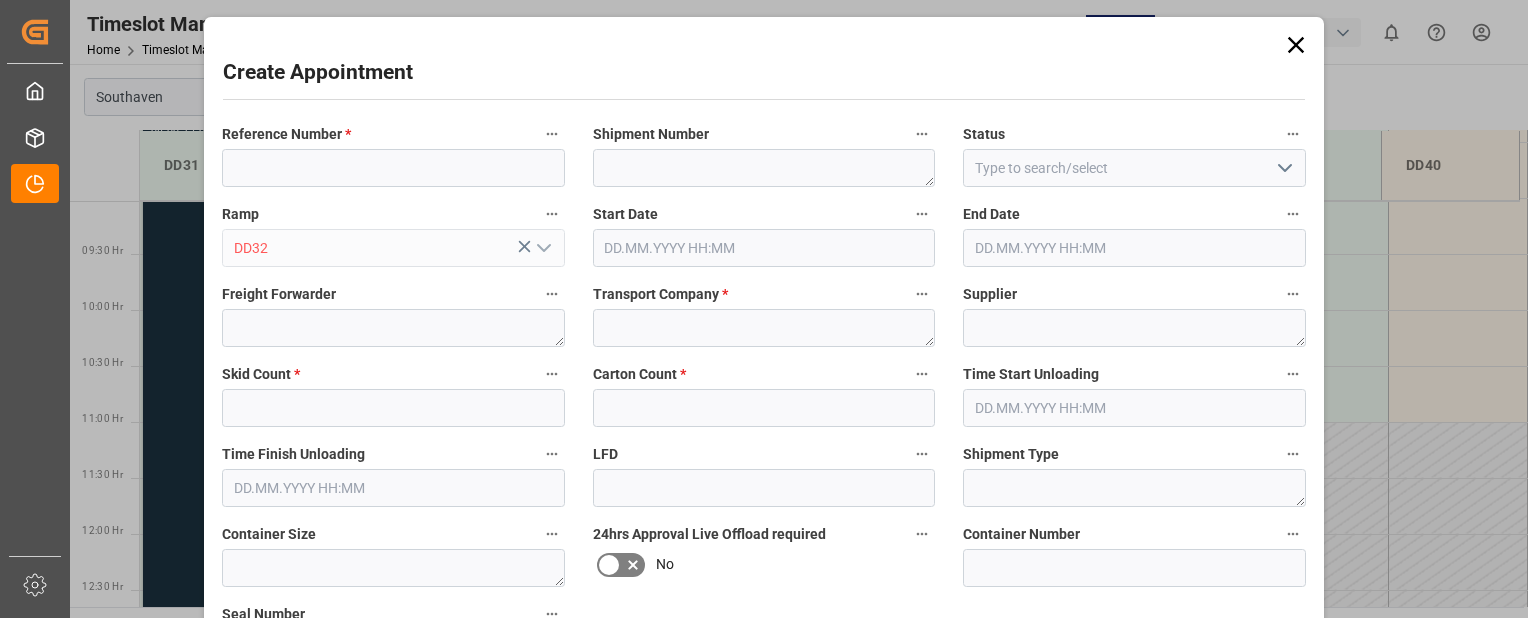 type on "08.07.2025 09:30" 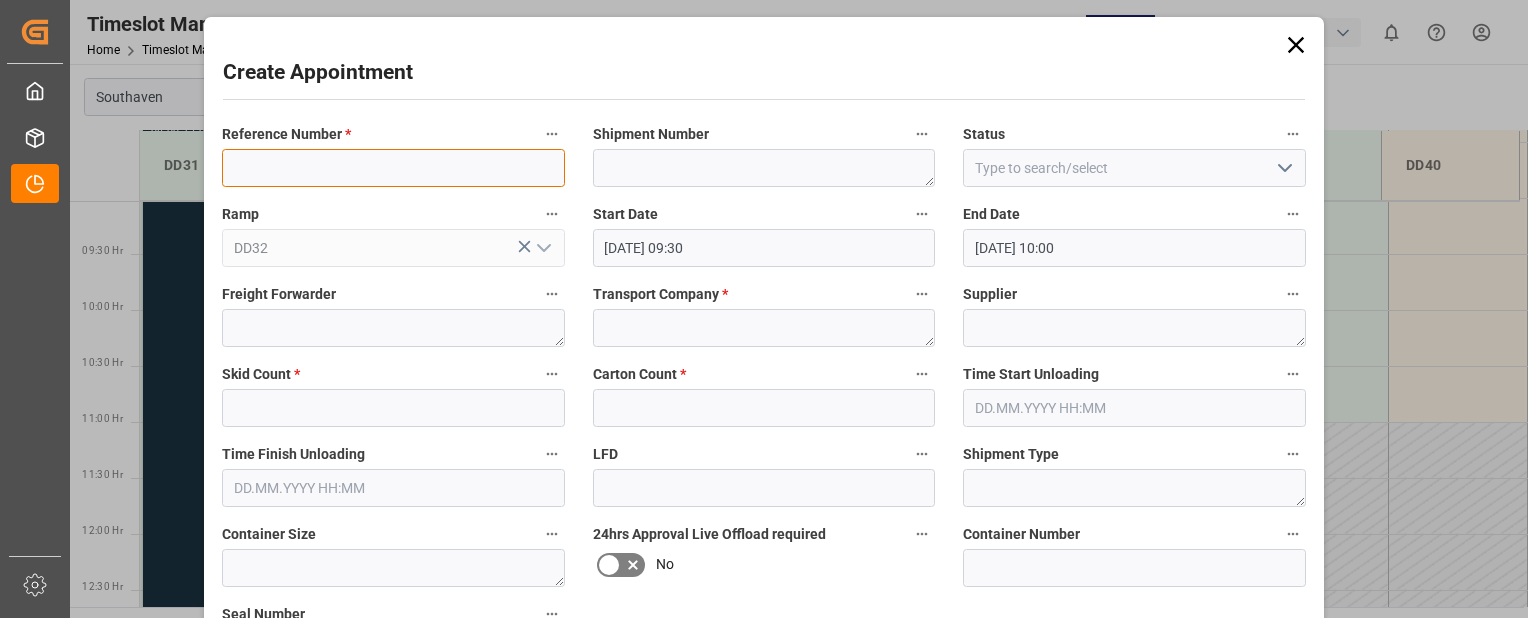 click at bounding box center (393, 168) 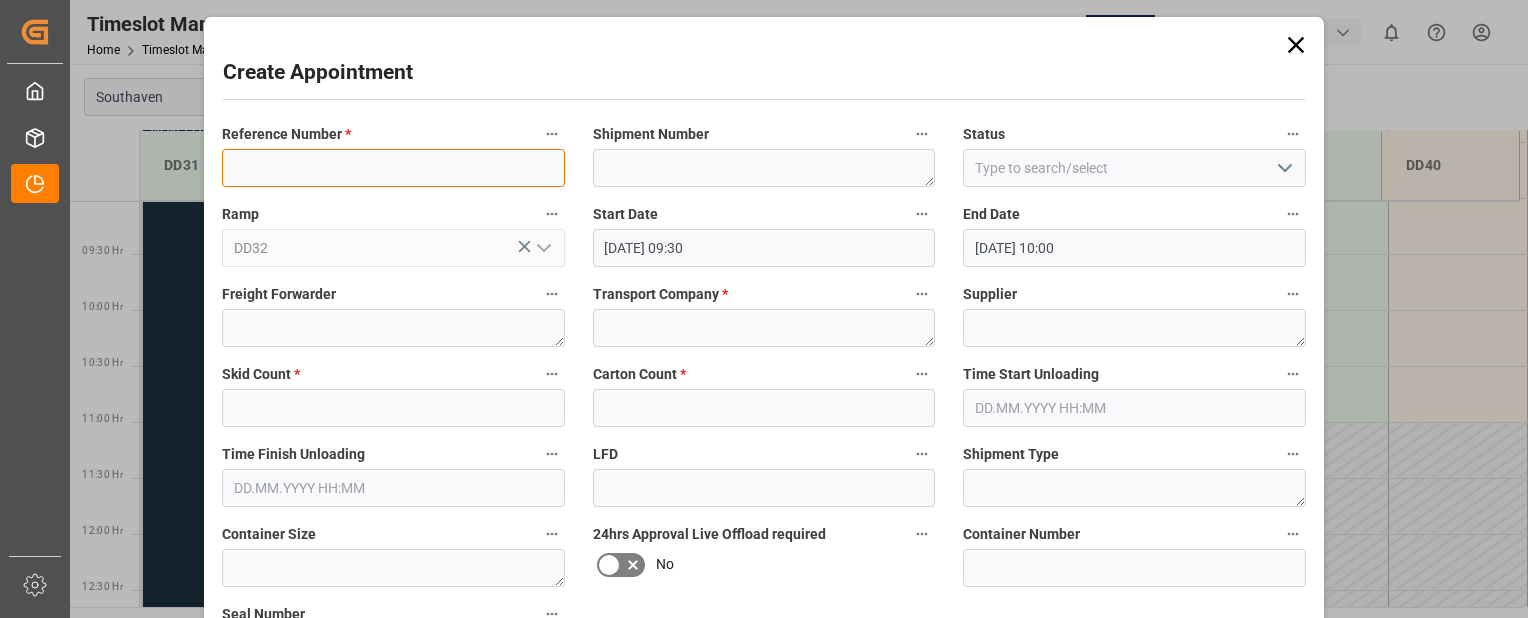 paste on "22-9019-CN" 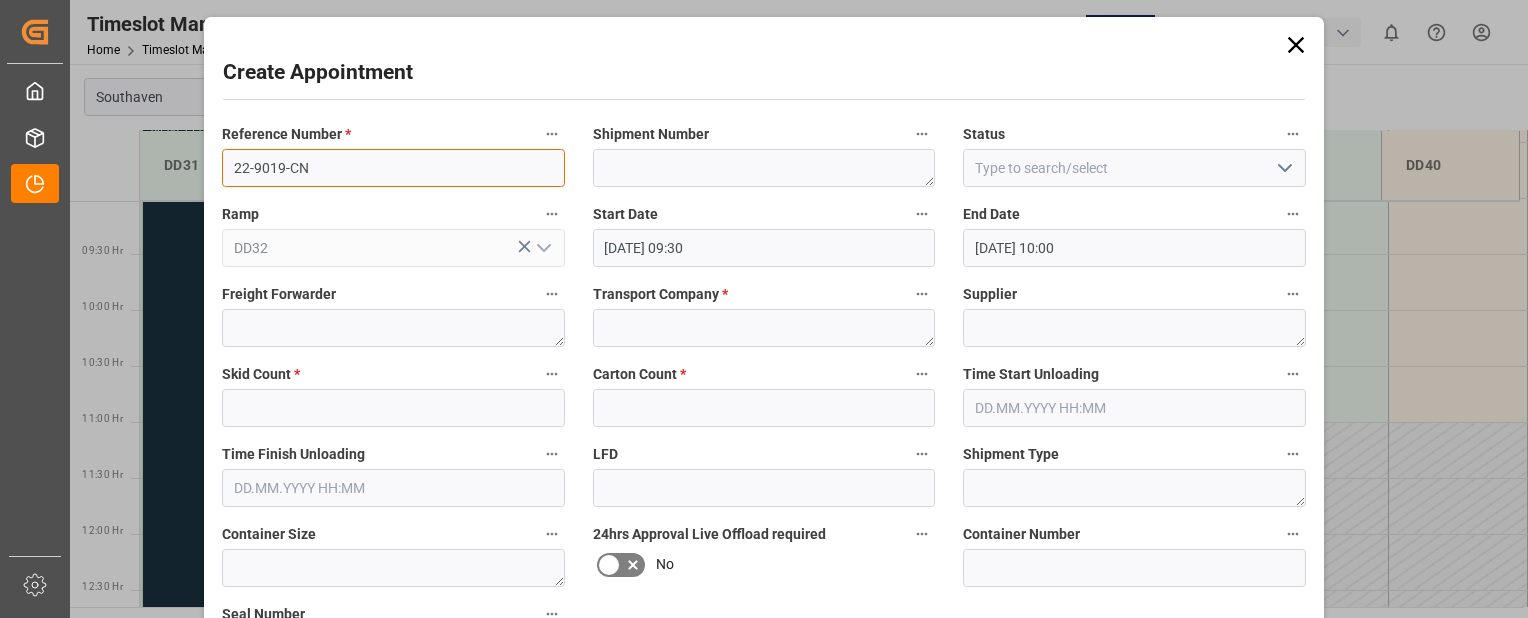 type on "22-9019-CN" 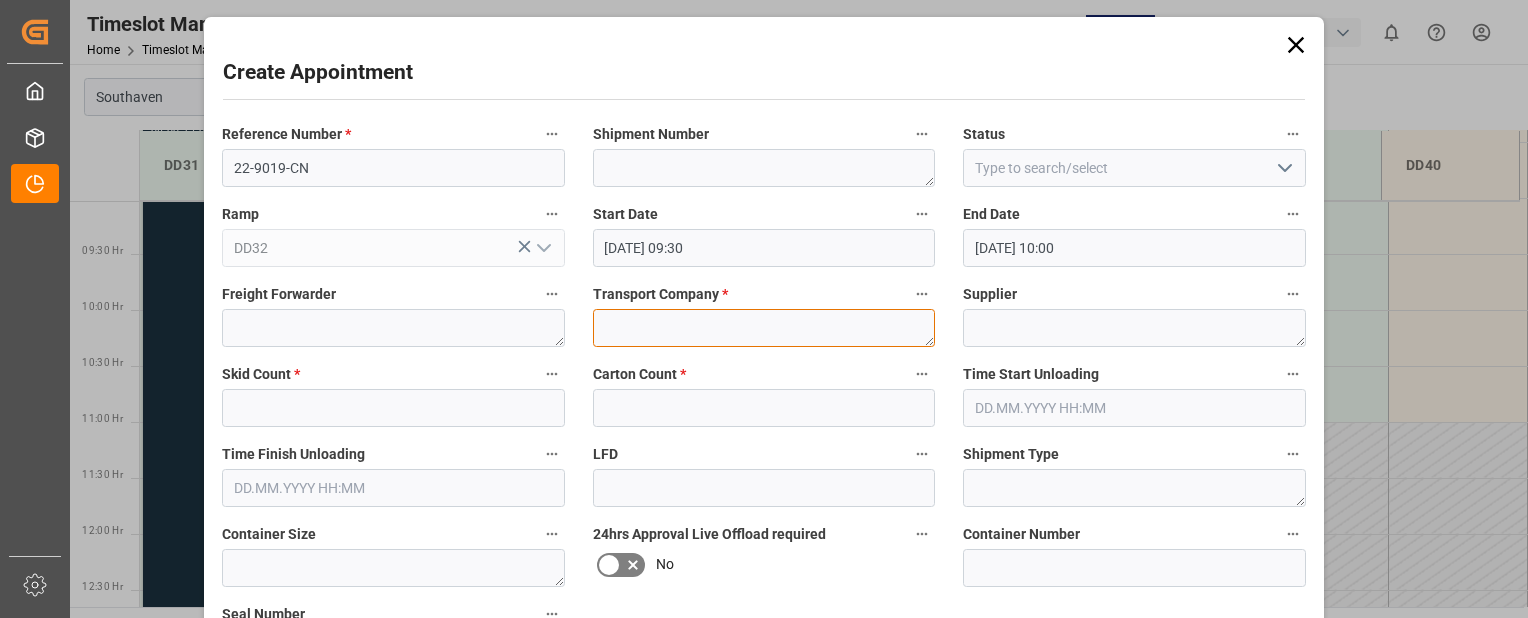 click at bounding box center [764, 328] 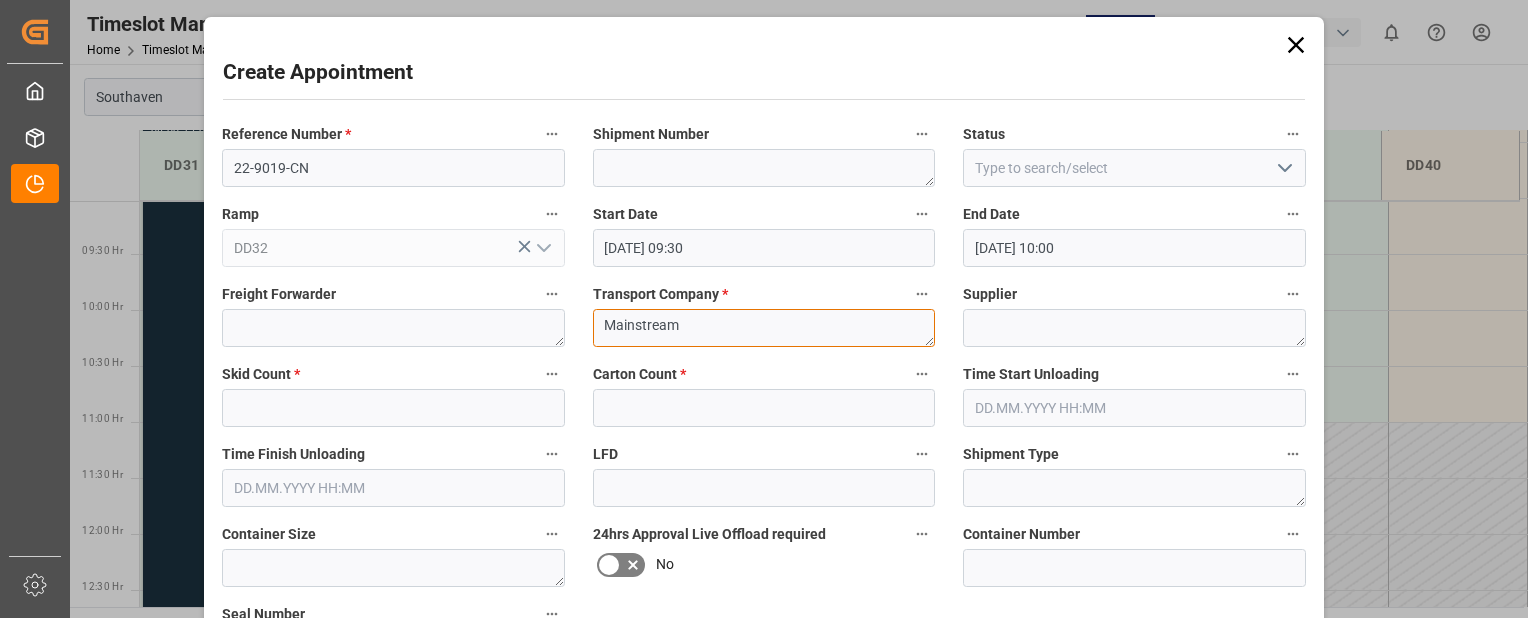 type on "Mainstream" 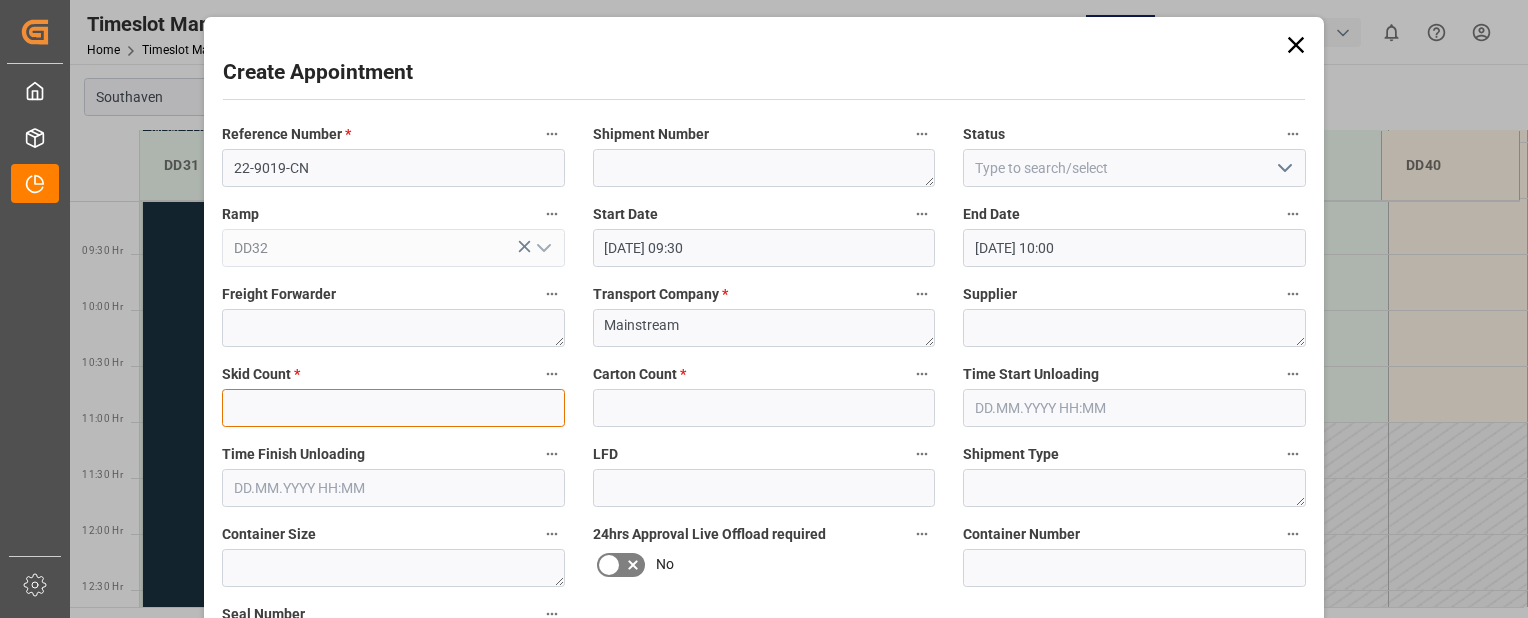 click at bounding box center [393, 408] 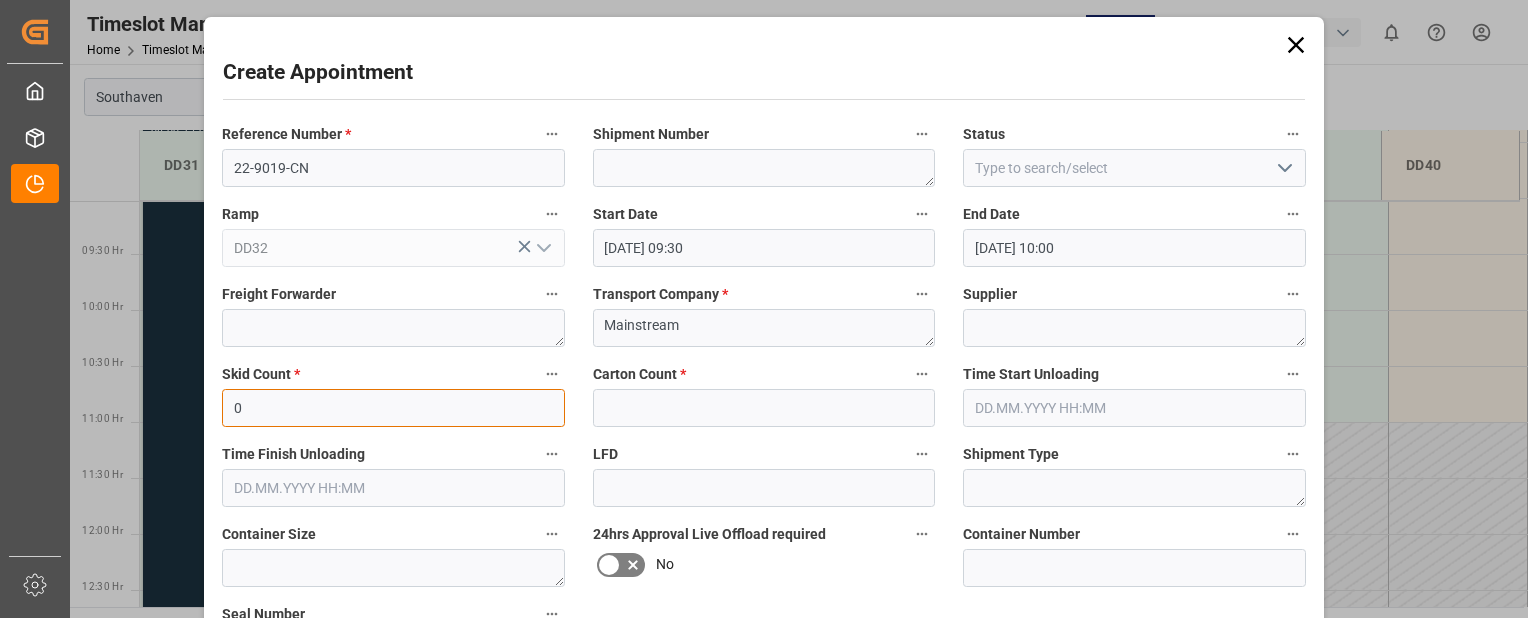 type on "0" 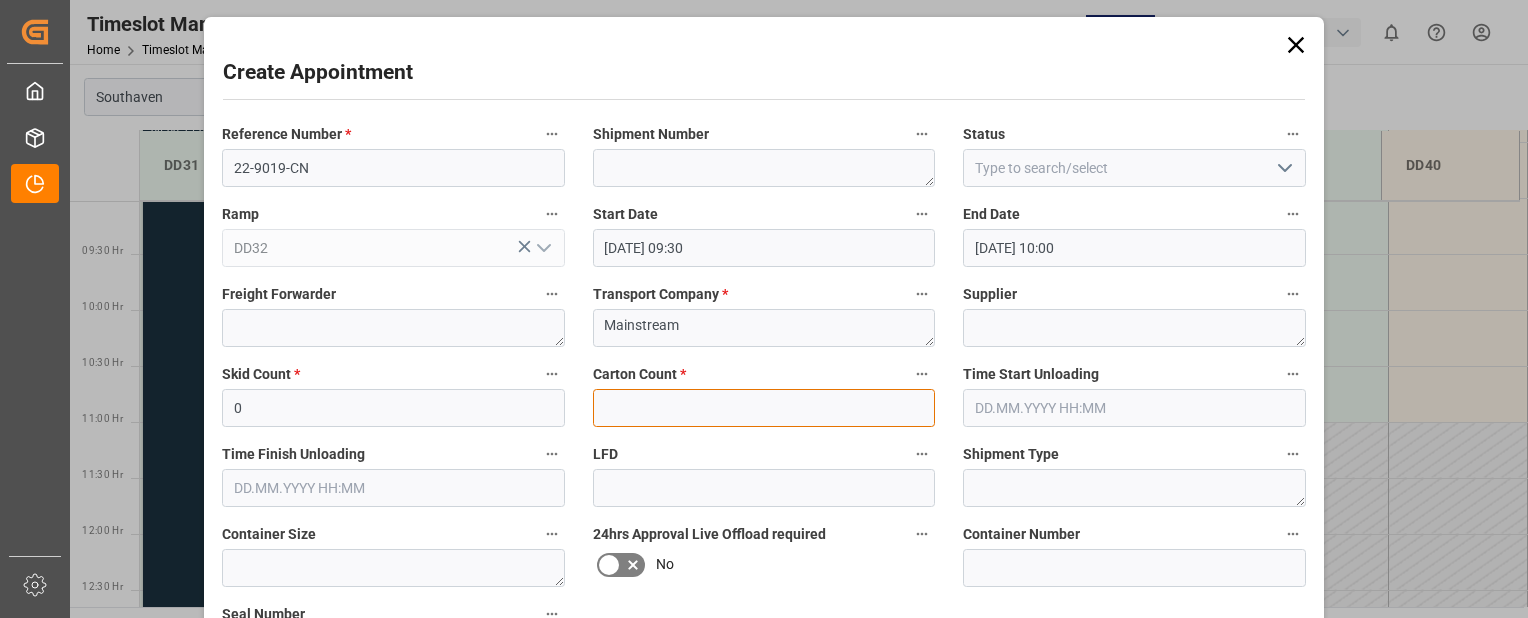 click at bounding box center [764, 408] 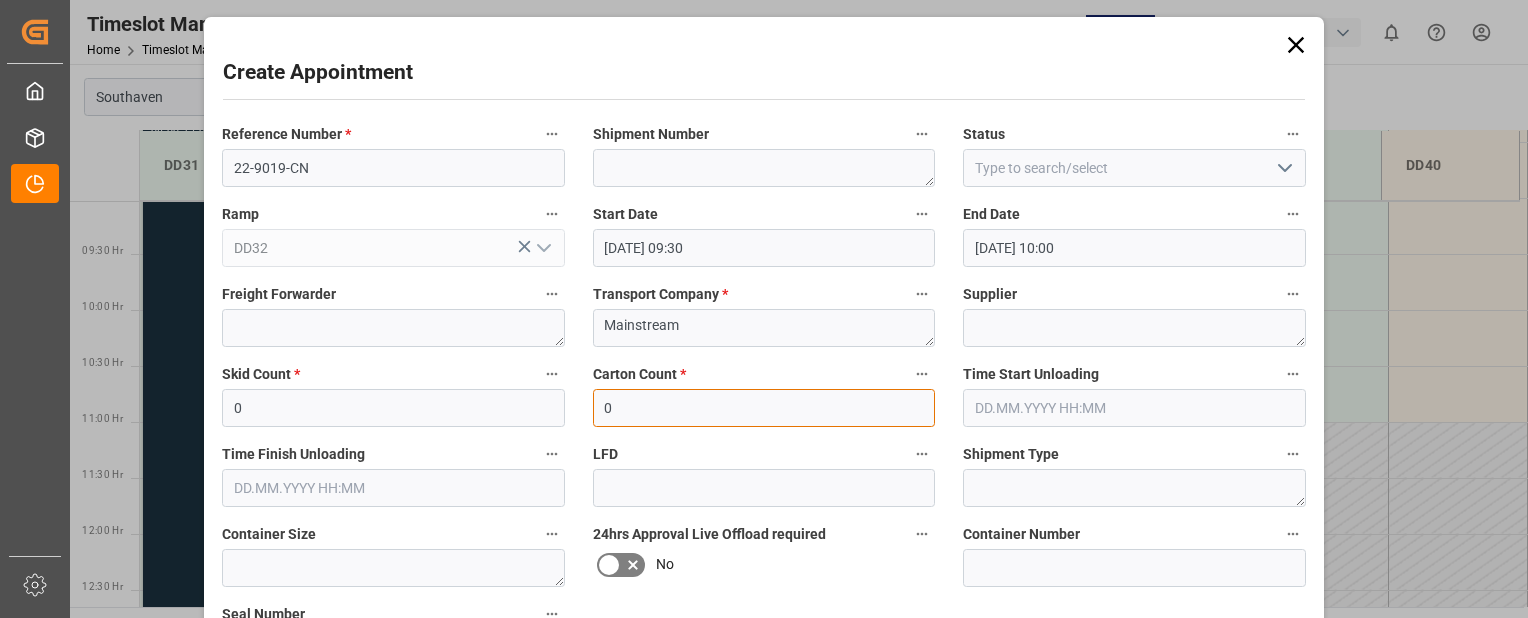 type on "0" 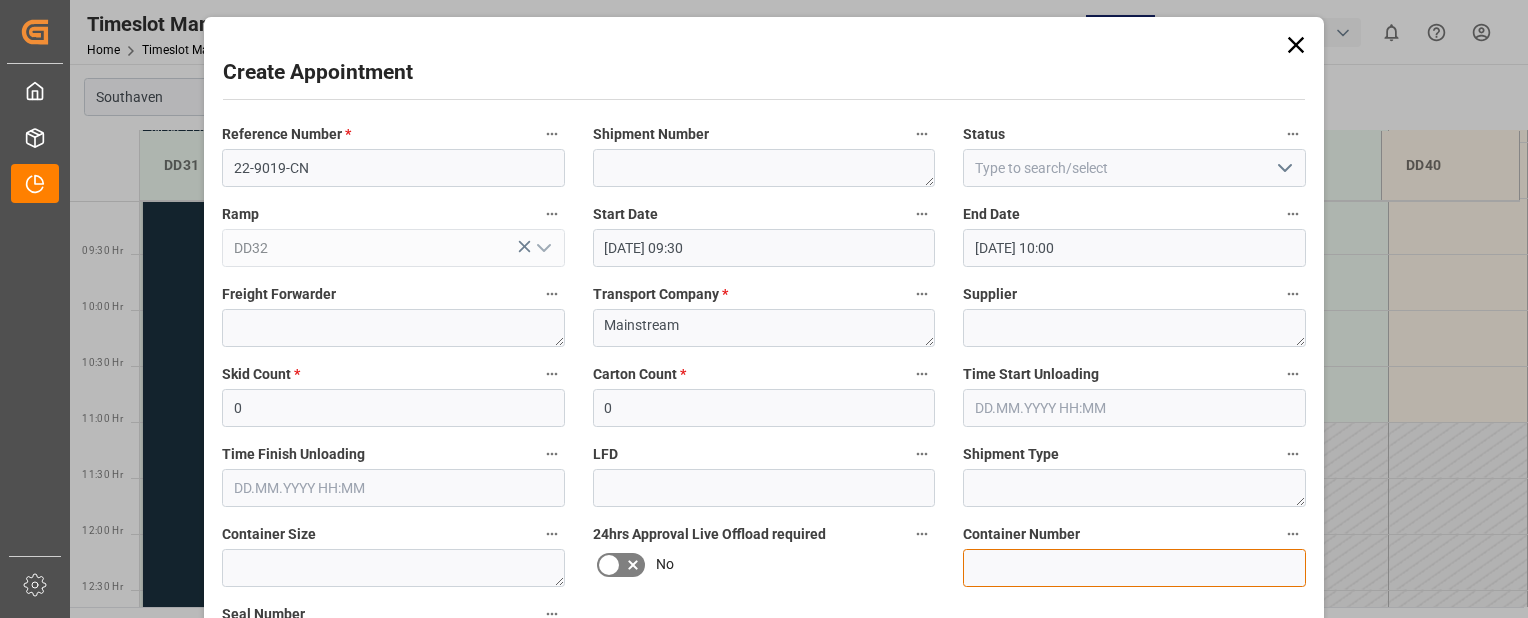 click at bounding box center [1134, 568] 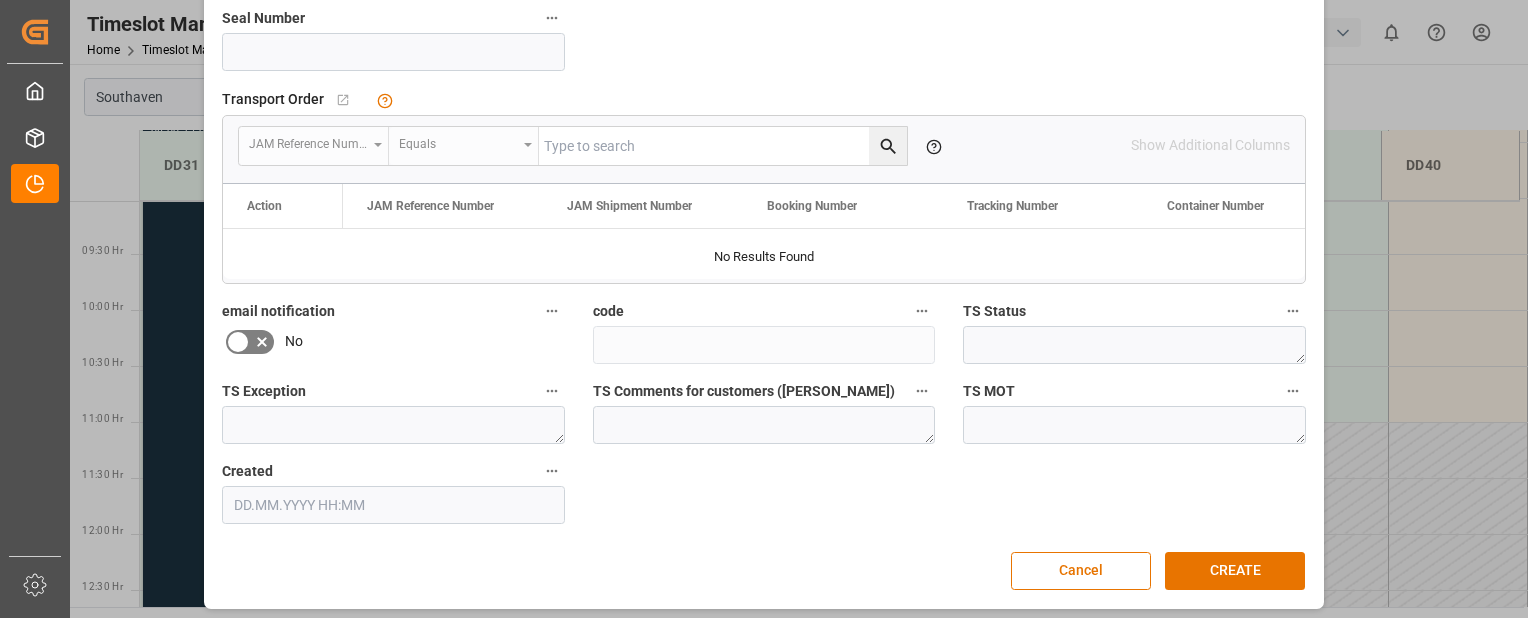 scroll, scrollTop: 603, scrollLeft: 0, axis: vertical 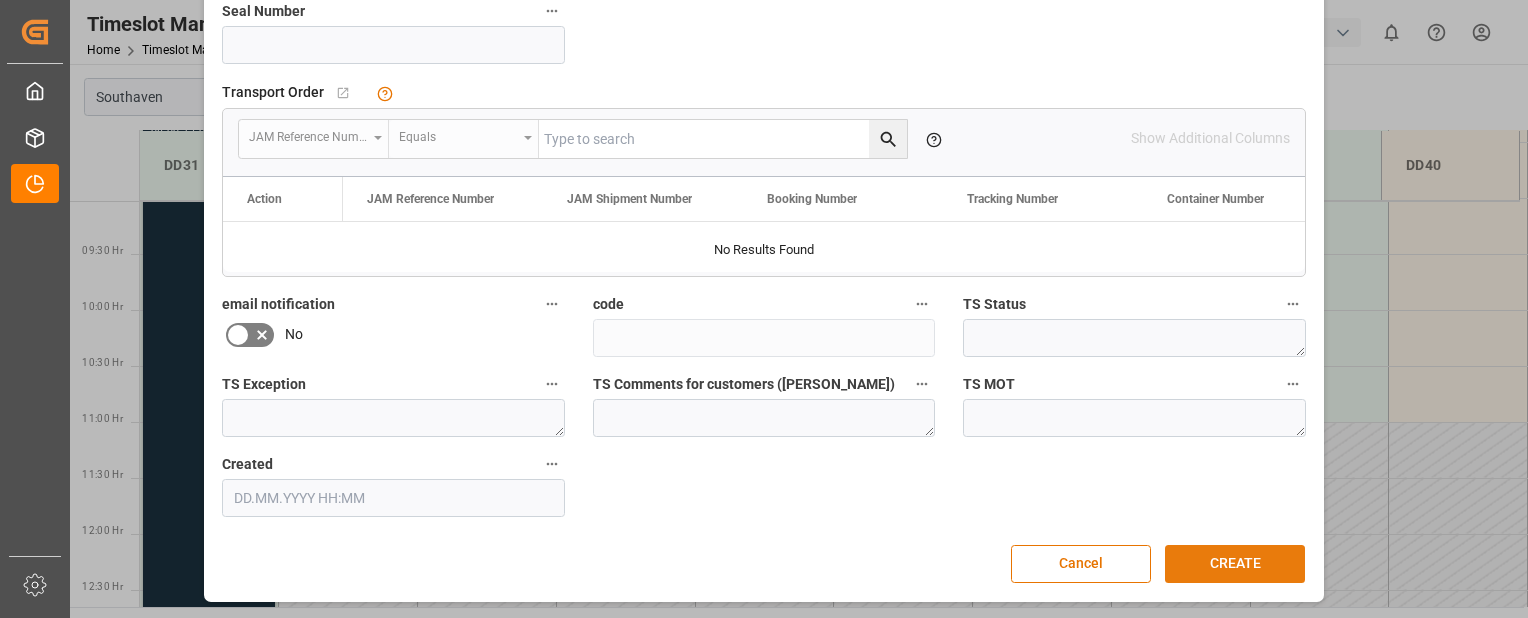 type on "tclu4320084" 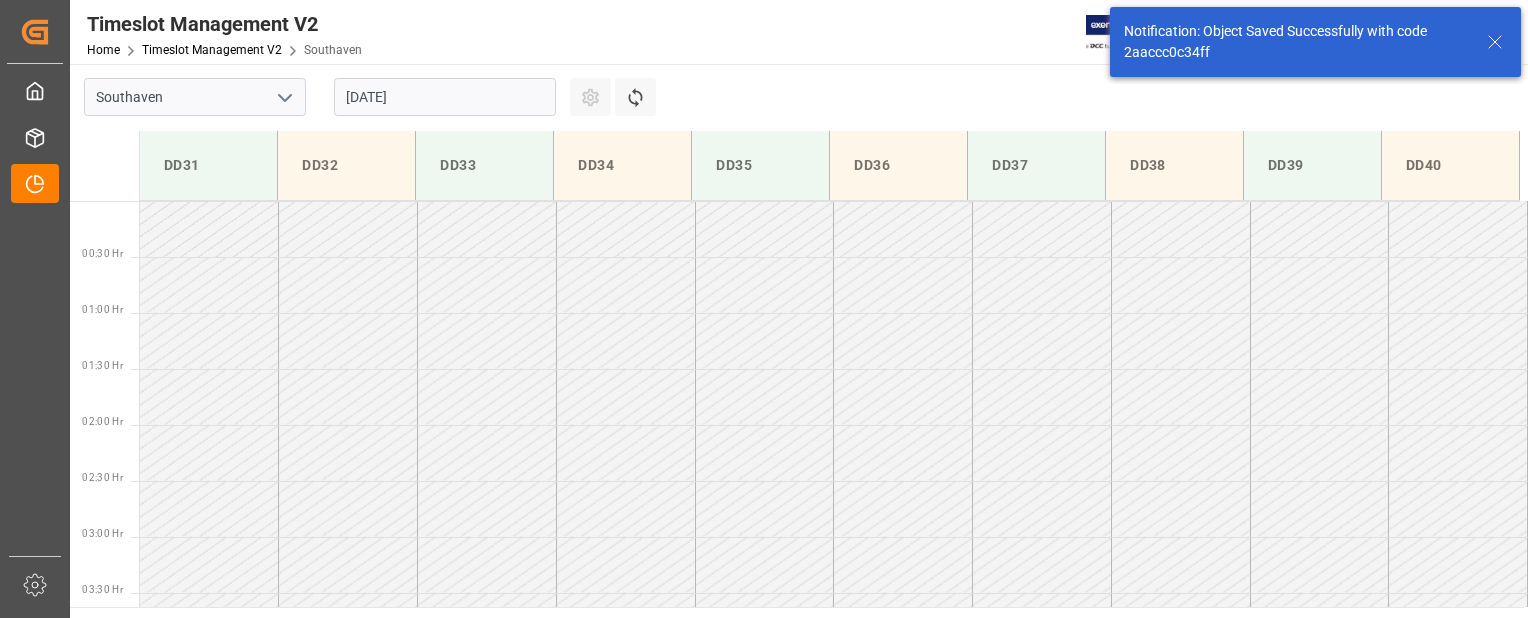 scroll, scrollTop: 883, scrollLeft: 0, axis: vertical 